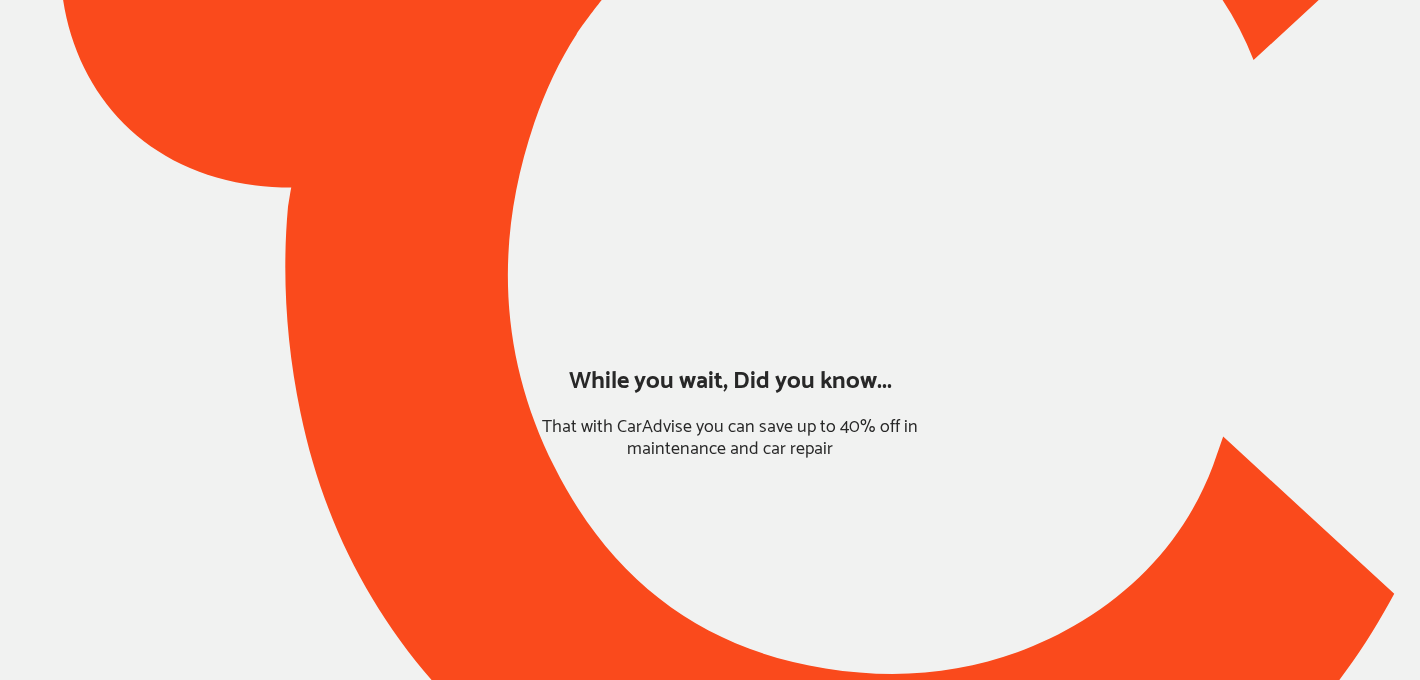 scroll, scrollTop: 0, scrollLeft: 0, axis: both 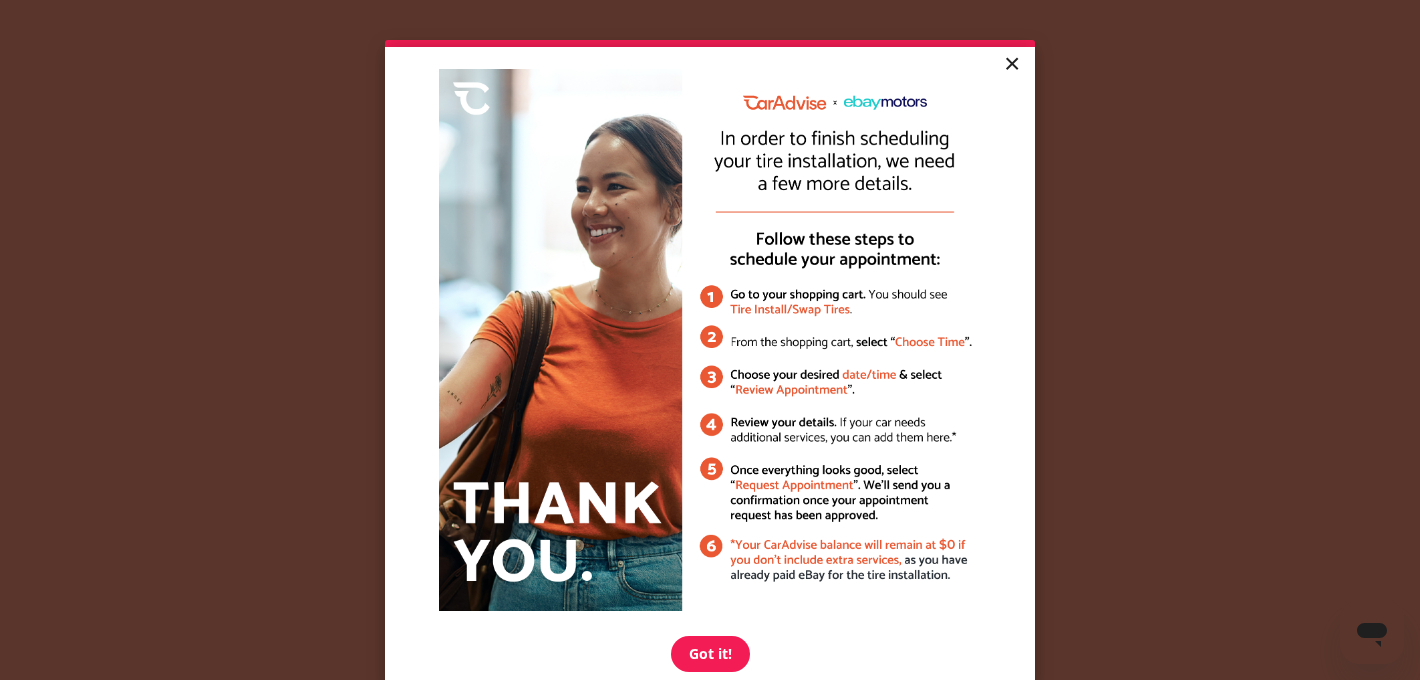 click on "×" at bounding box center [1011, 65] 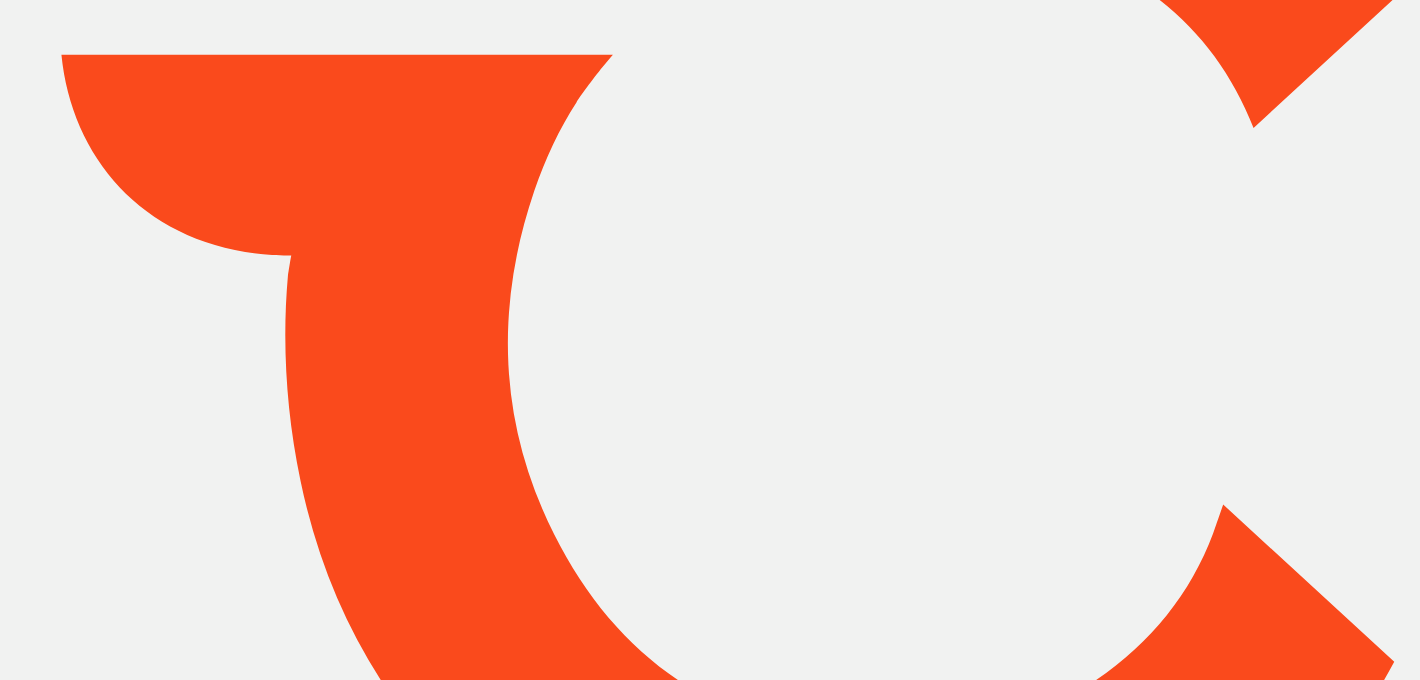 scroll, scrollTop: 0, scrollLeft: 0, axis: both 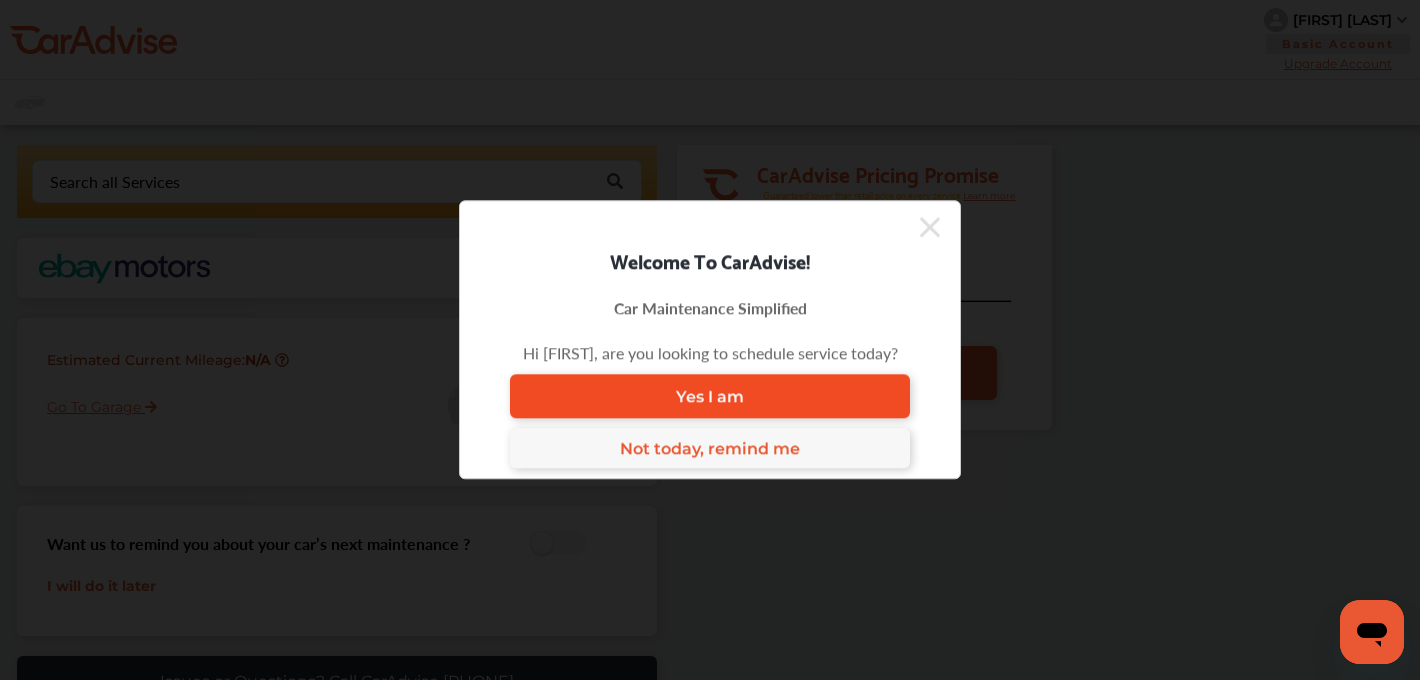 click on "Yes I am" at bounding box center (710, 396) 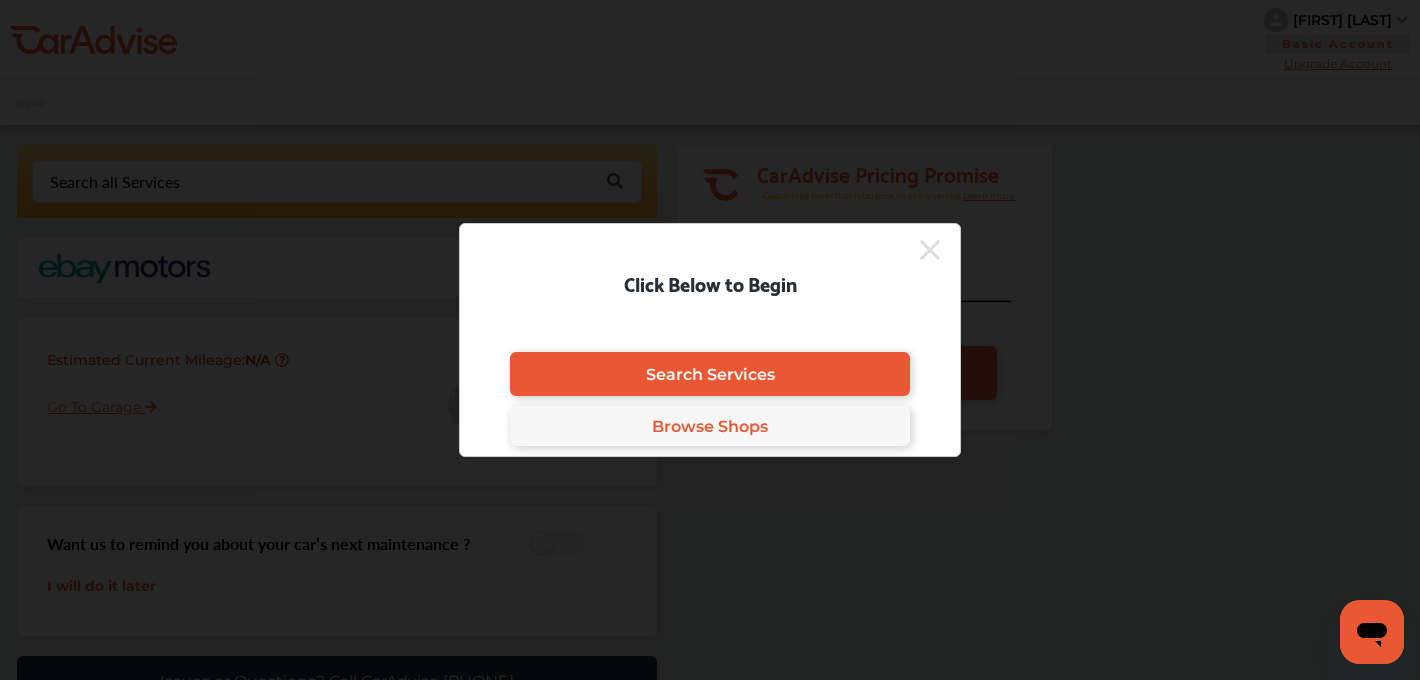 click 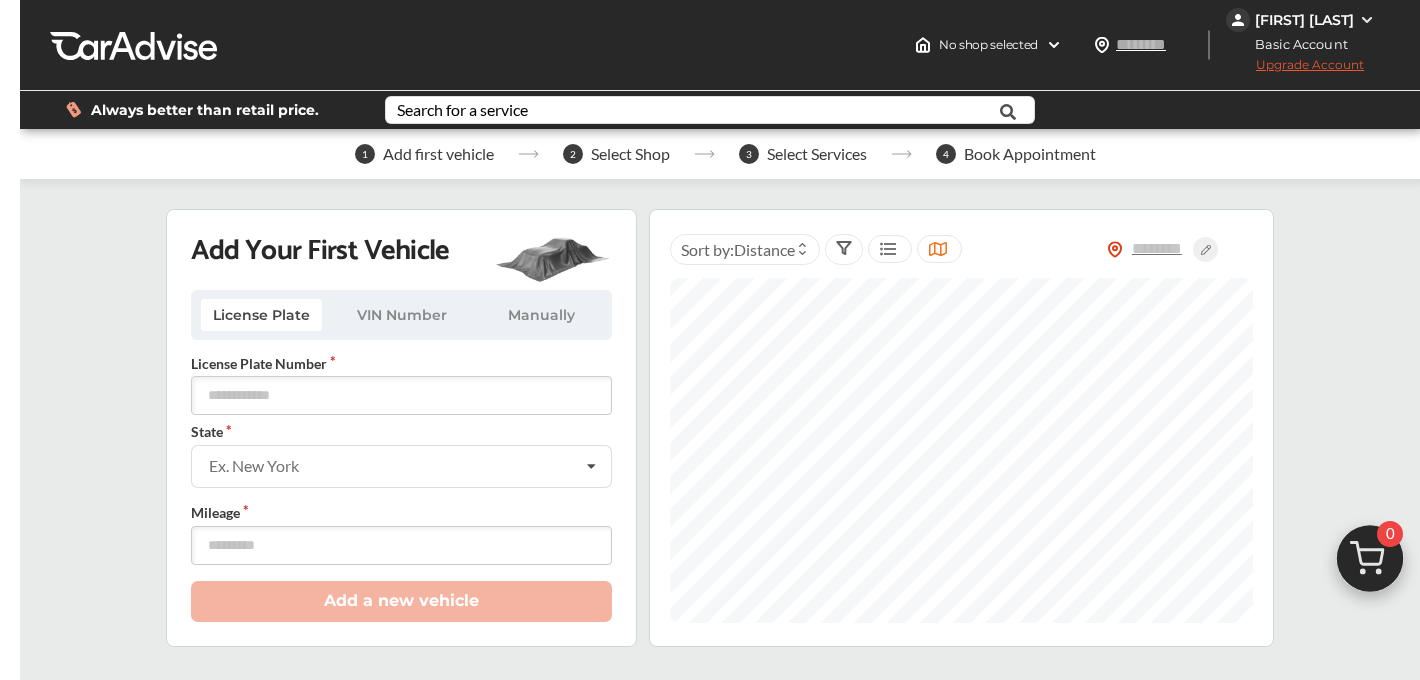 scroll, scrollTop: 0, scrollLeft: 0, axis: both 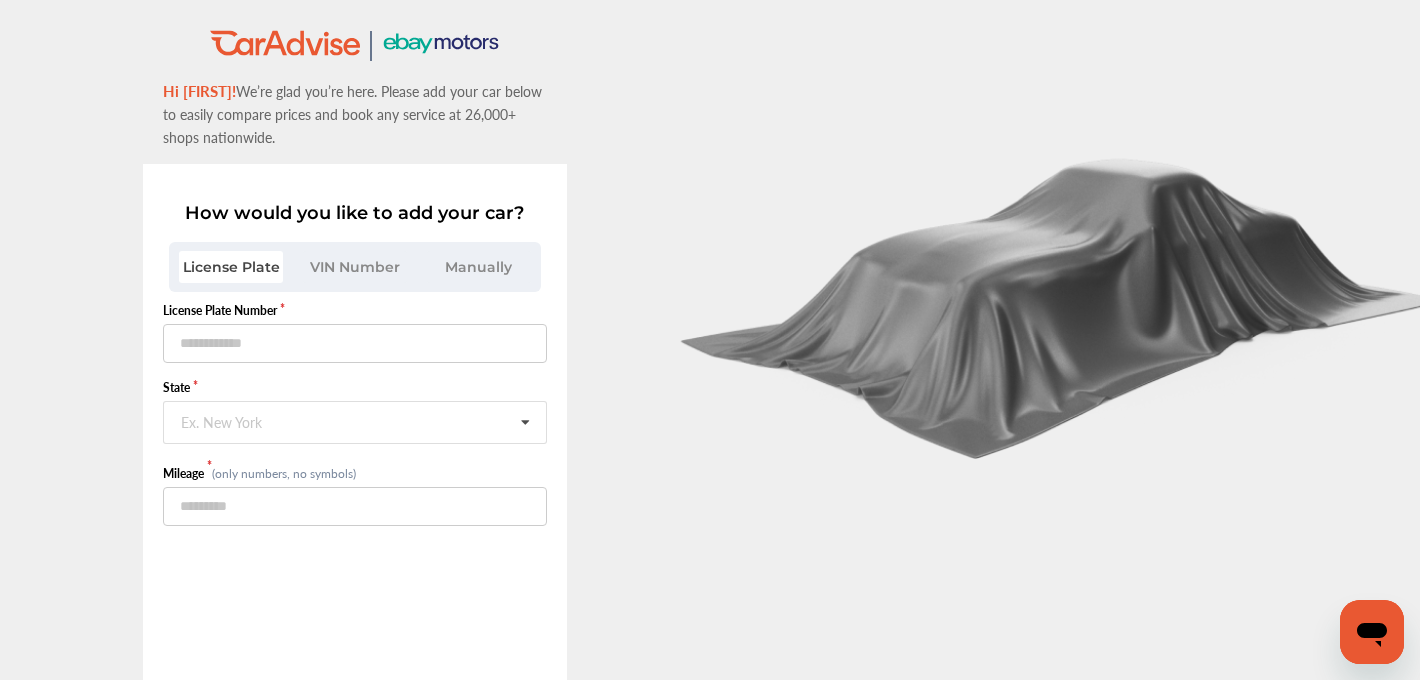 click on "VIN Number" at bounding box center [355, 267] 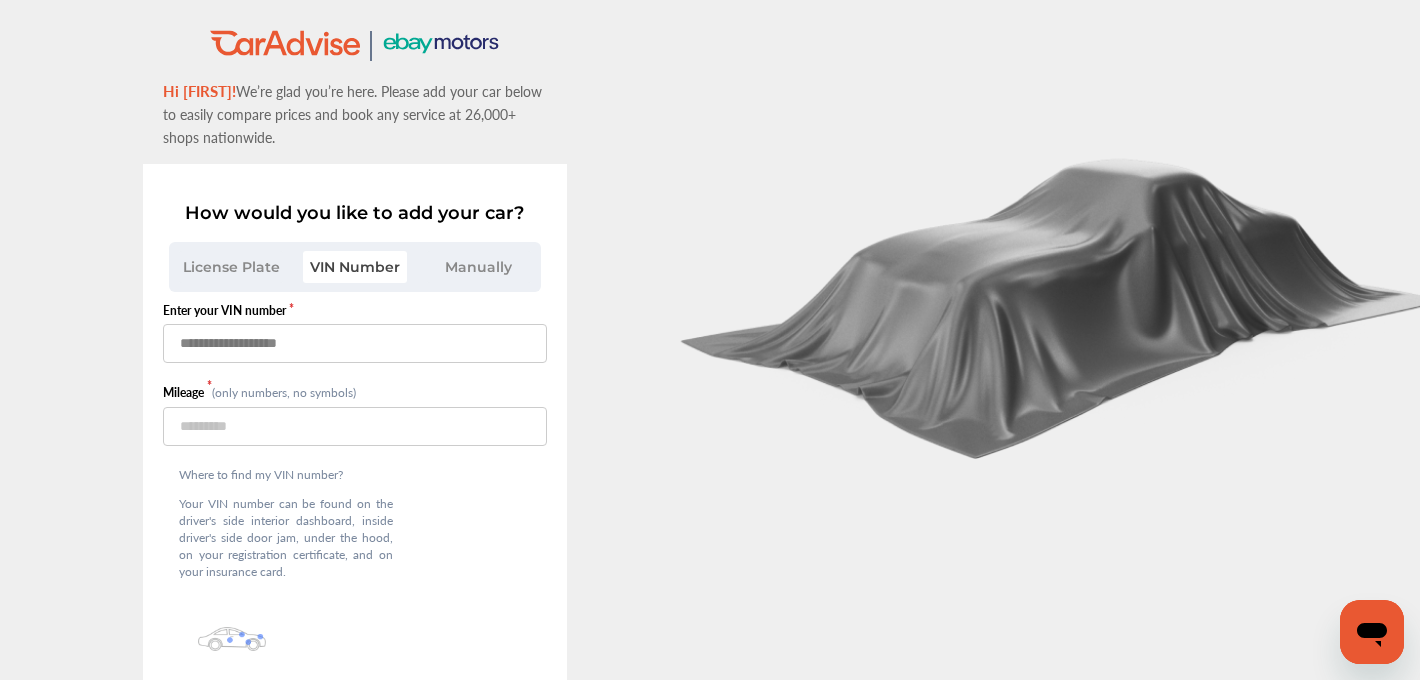 click at bounding box center (354, 343) 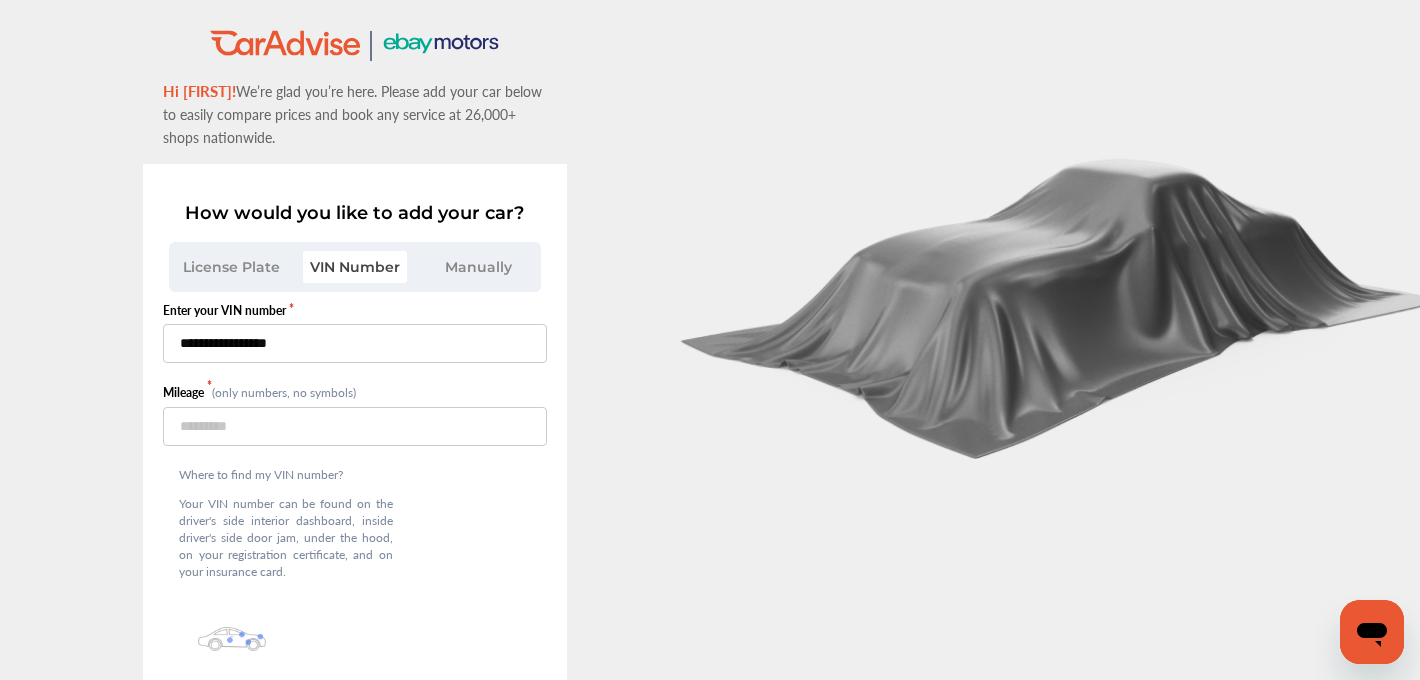 type on "**********" 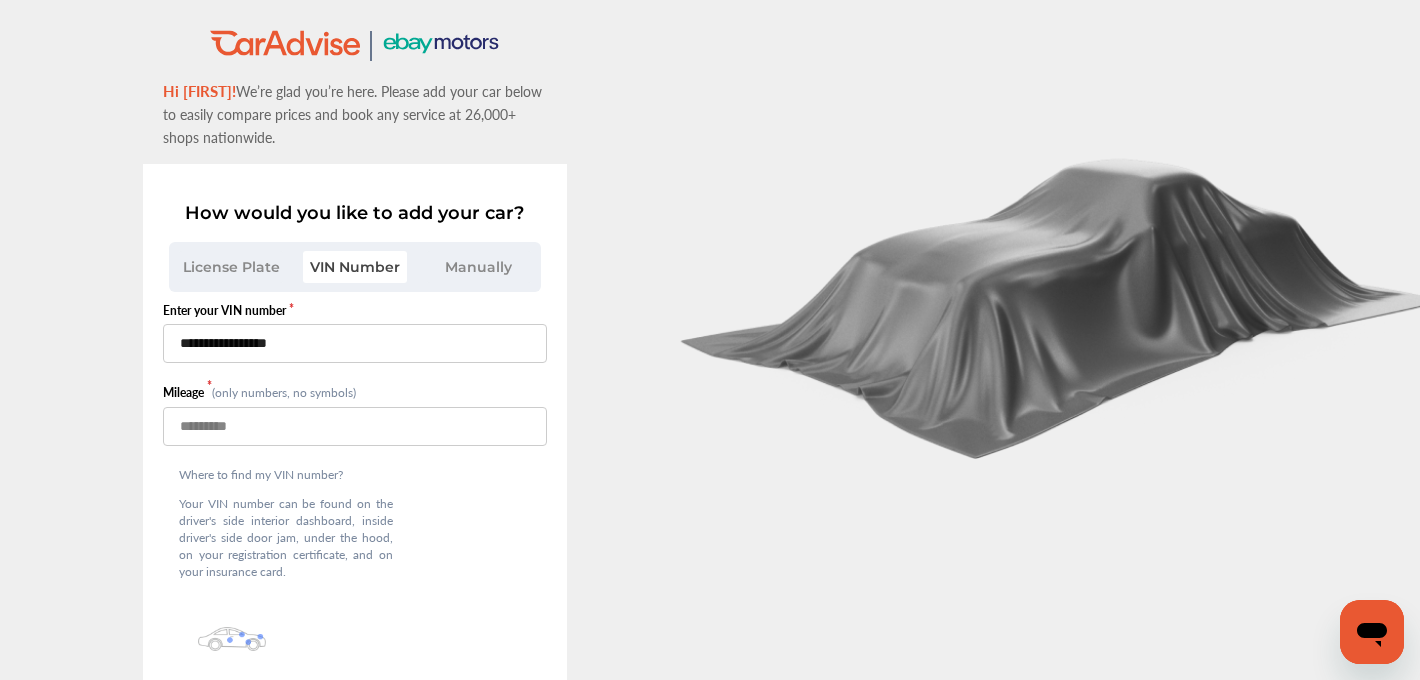 click at bounding box center (354, 426) 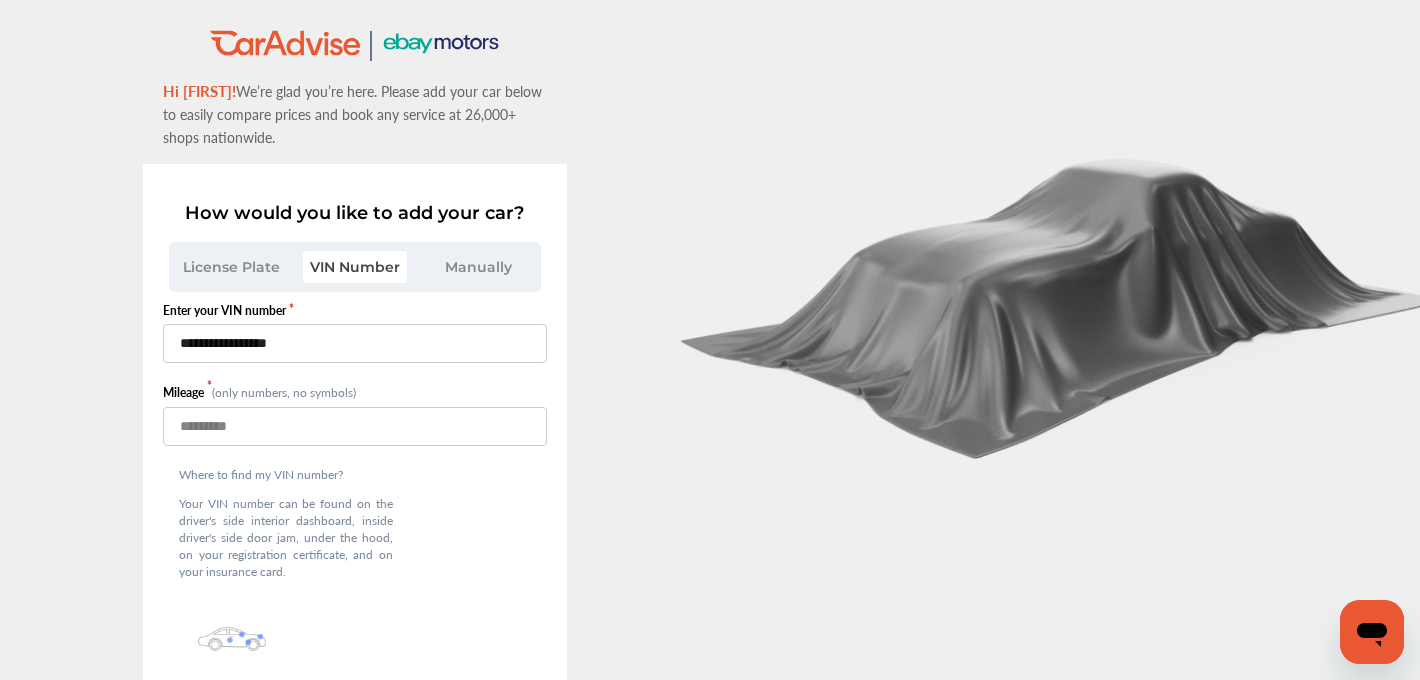 scroll, scrollTop: 161, scrollLeft: 0, axis: vertical 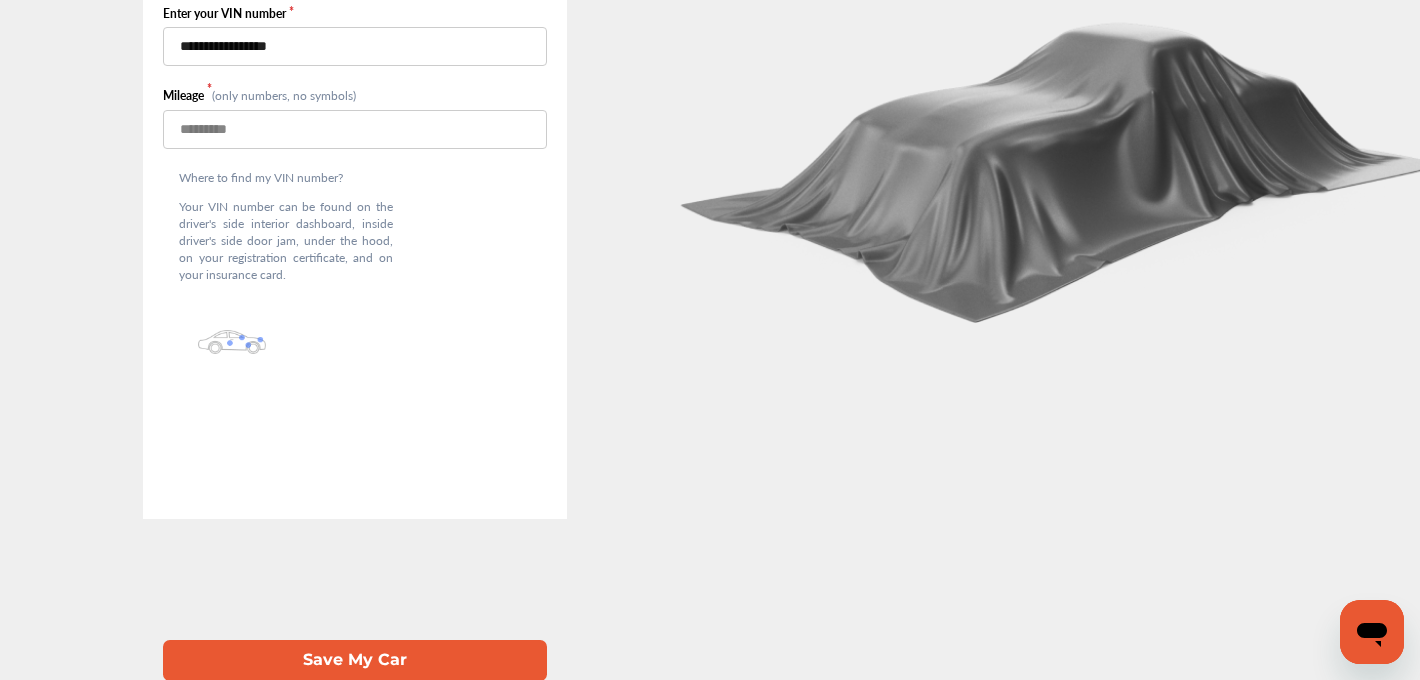 type on "*****" 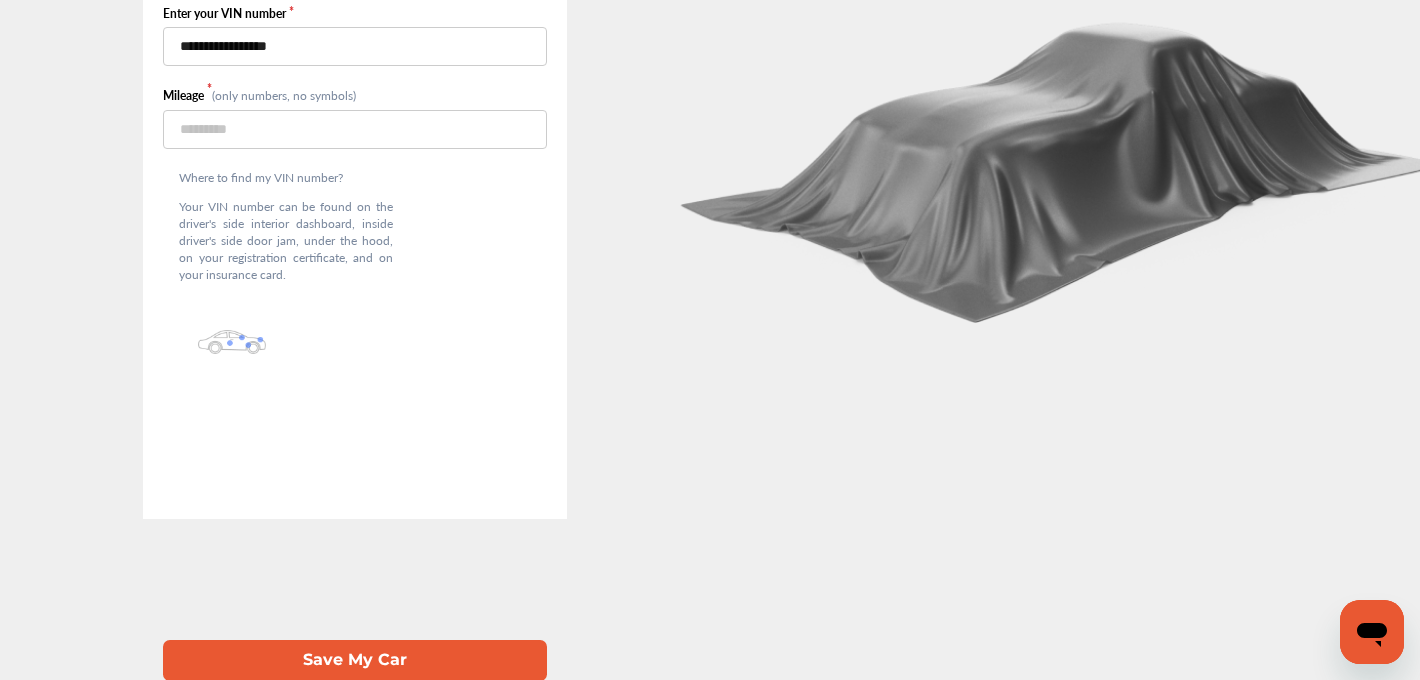 click on "Save My Car" at bounding box center [354, 660] 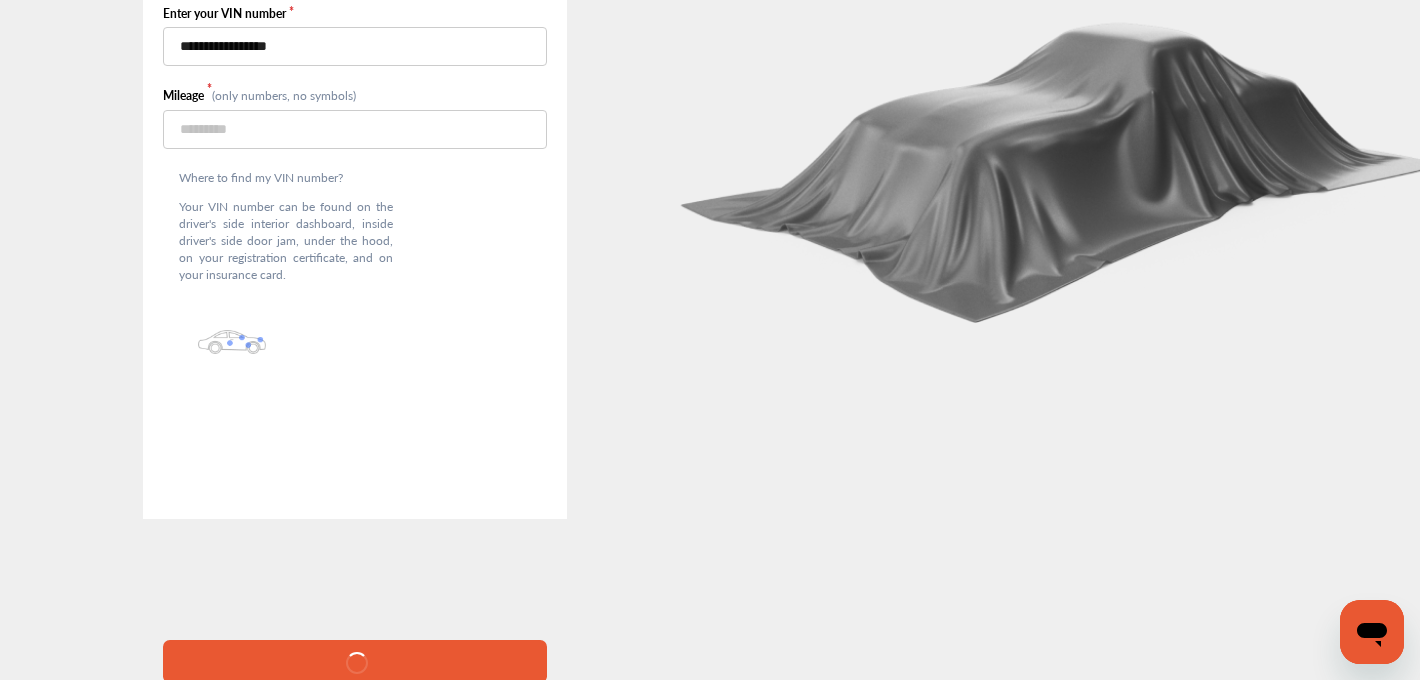 scroll, scrollTop: 86, scrollLeft: 0, axis: vertical 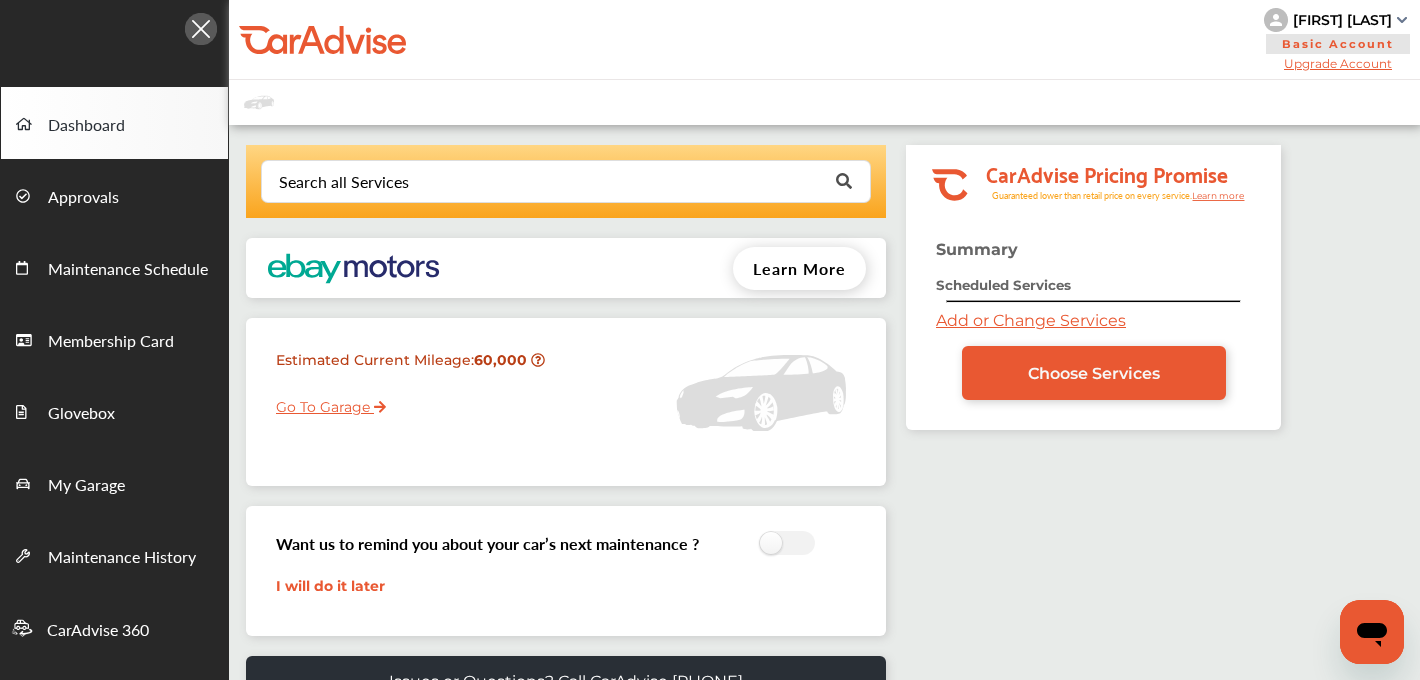 click on "Summary Scheduled Services Add or Change Services Choose Services" at bounding box center [1093, 335] 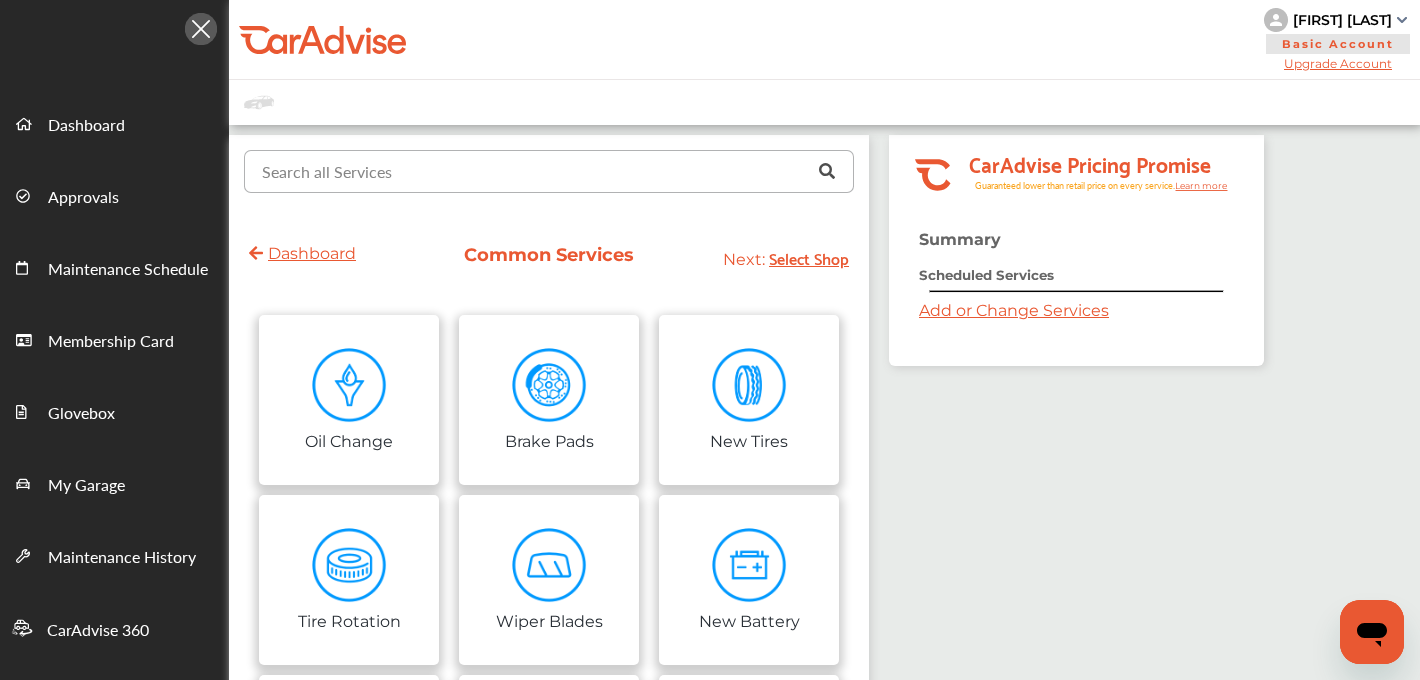 click at bounding box center (544, 170) 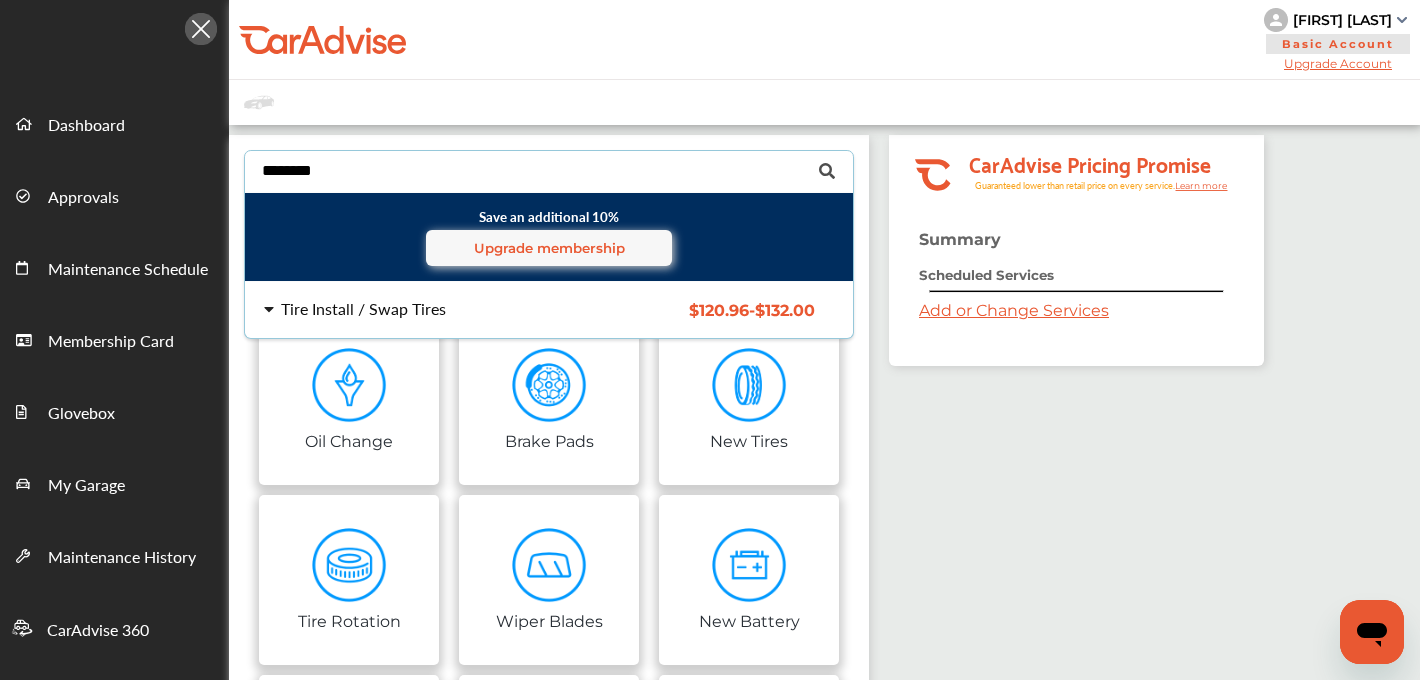 type on "********" 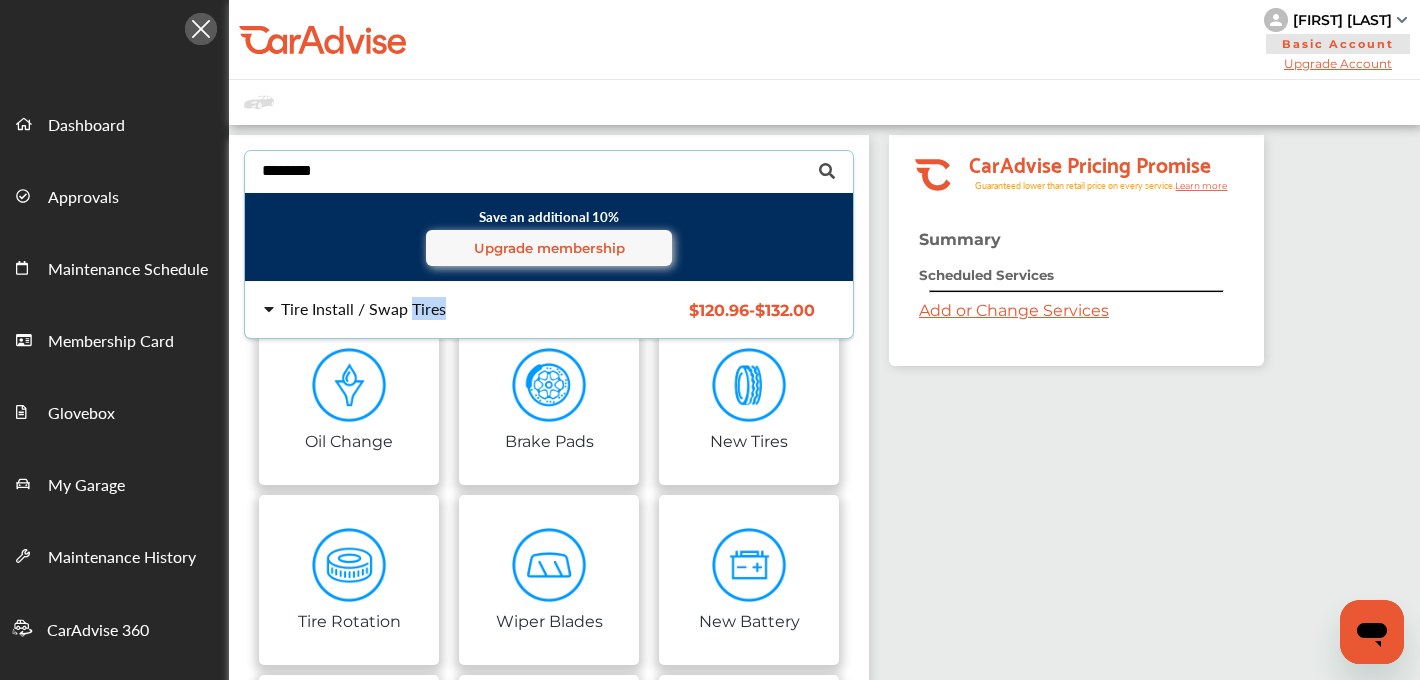 click on "Tire Install / Swap Tires $[PRICE] - $[PRICE] Tire Install / Swap Tires $[PRICE] - $[PRICE]" at bounding box center [549, 310] 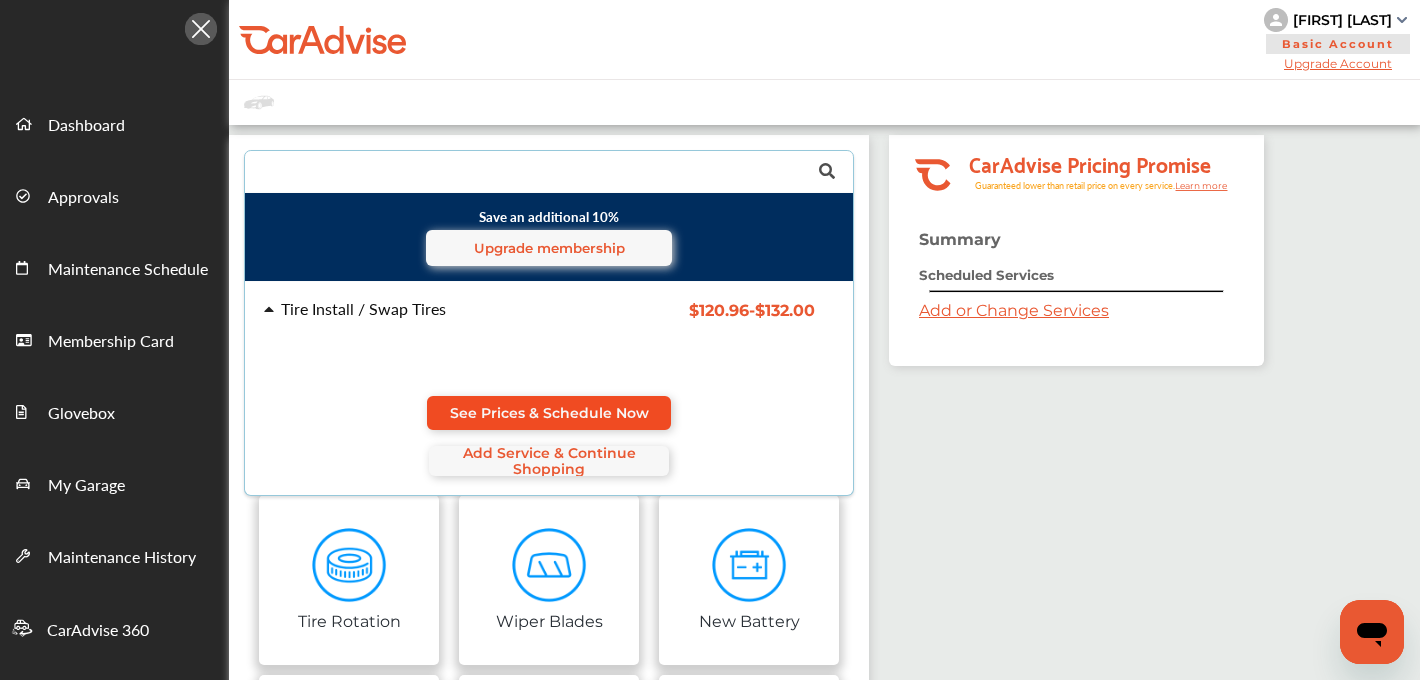click on "See Prices & Schedule Now" at bounding box center [549, 413] 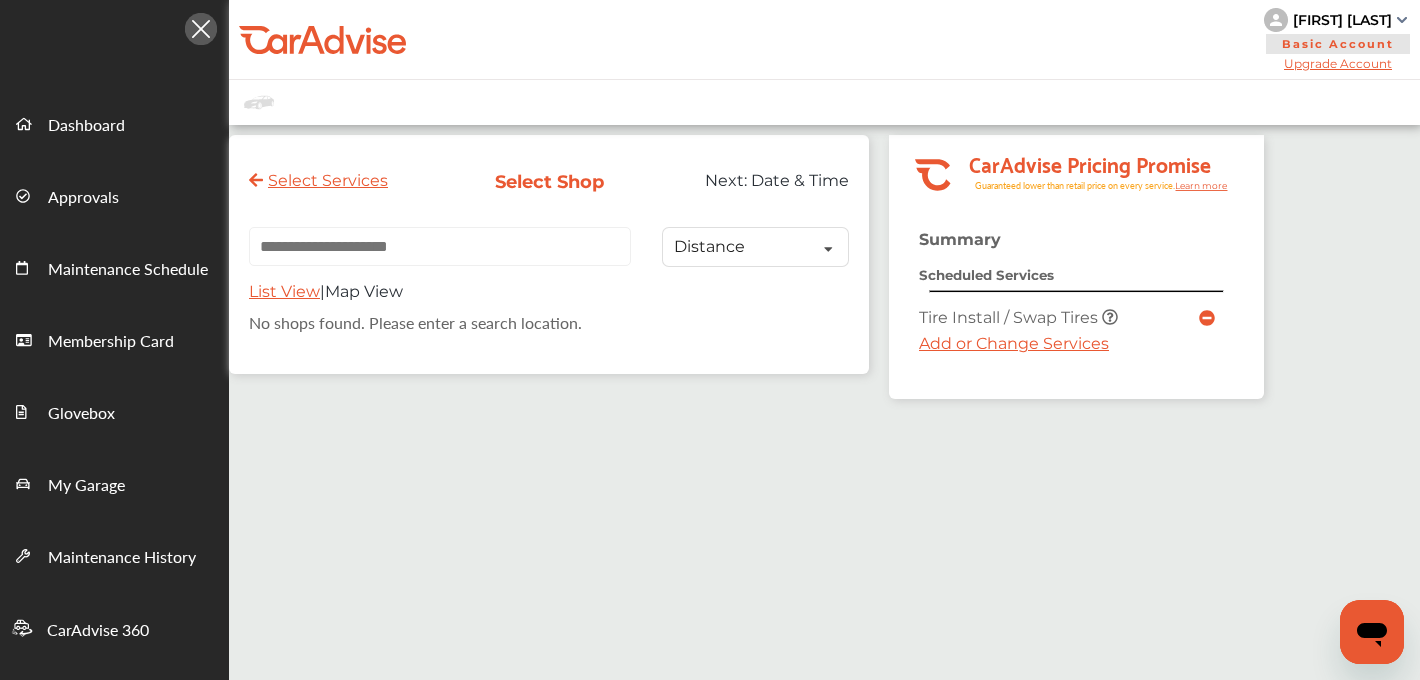 click on "Add or Change Services" at bounding box center (1014, 343) 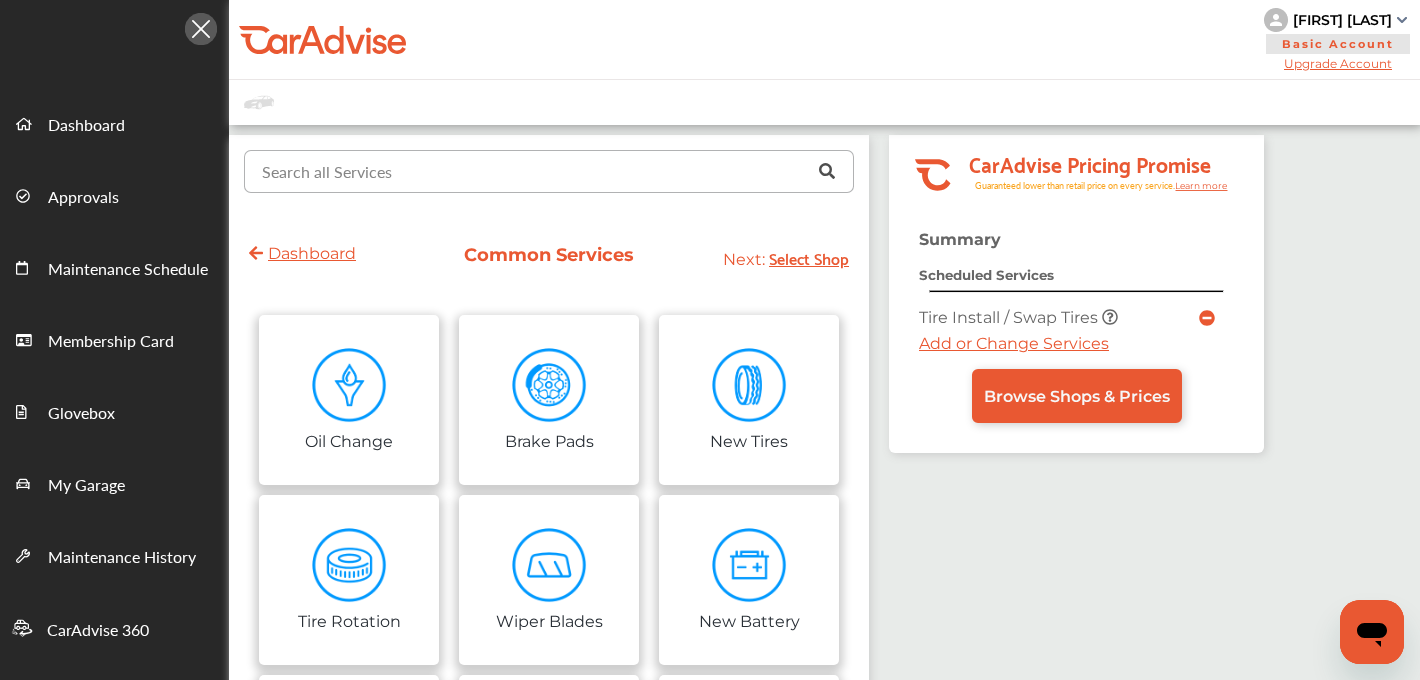 click at bounding box center (544, 170) 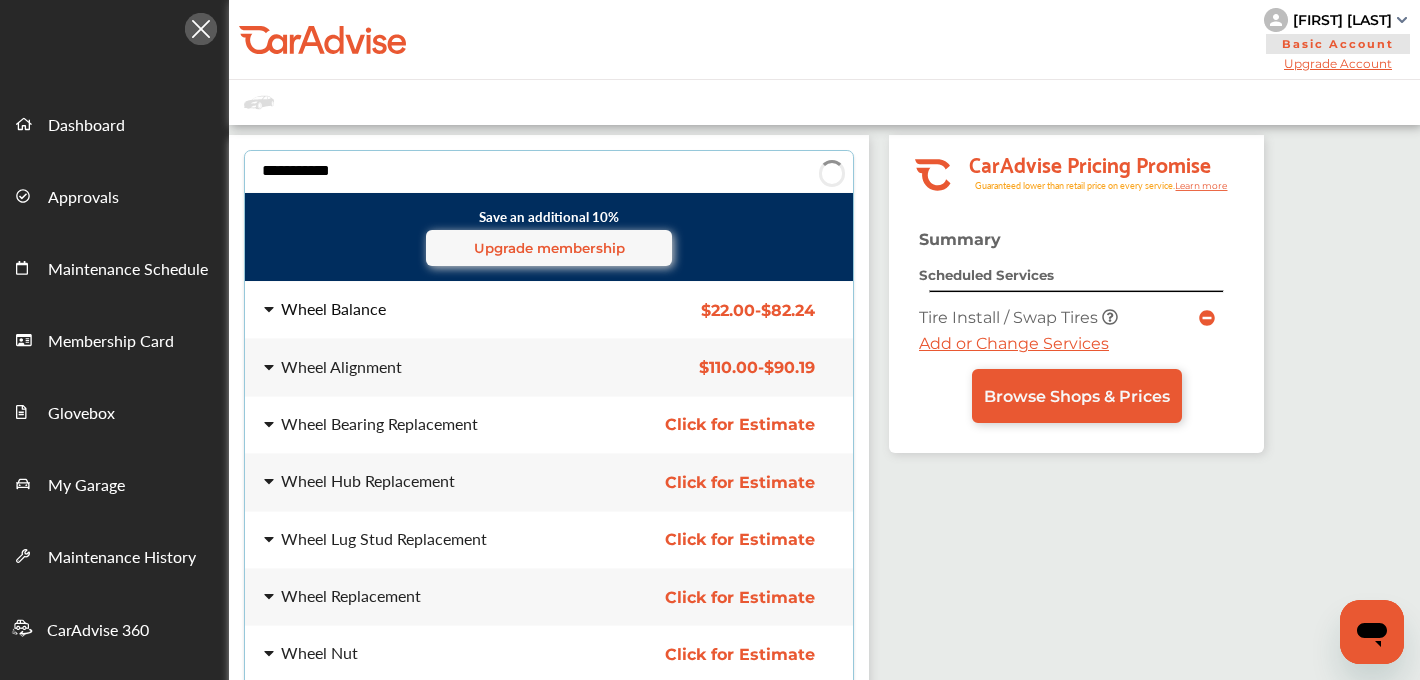type on "**********" 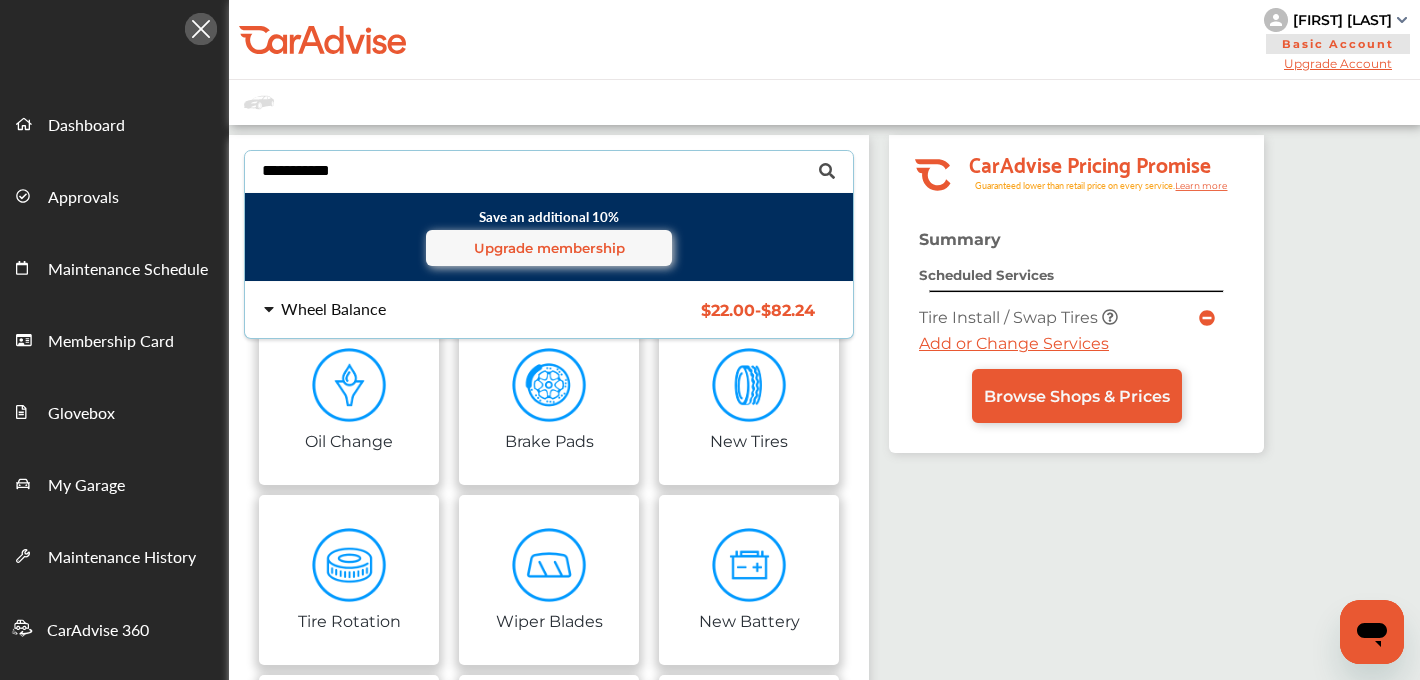 click on "Wheel Balance" at bounding box center [333, 309] 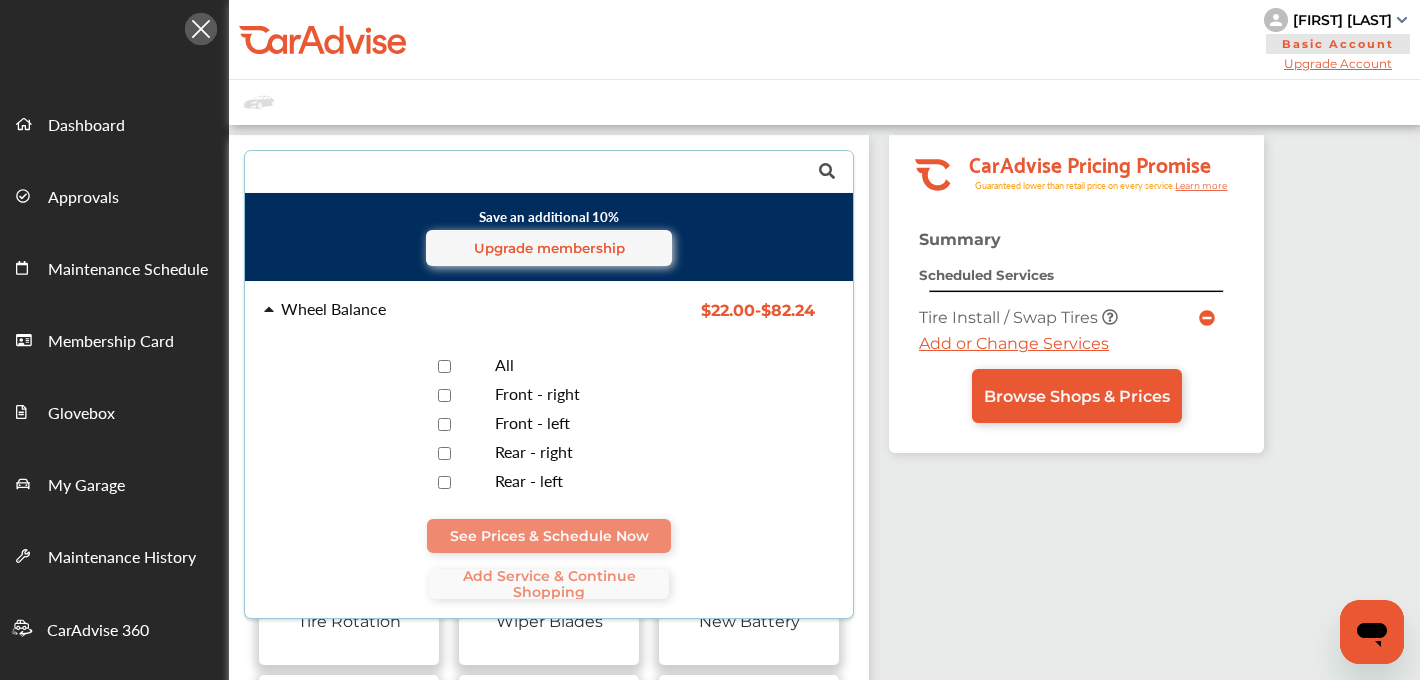 click on "All" at bounding box center [554, 366] 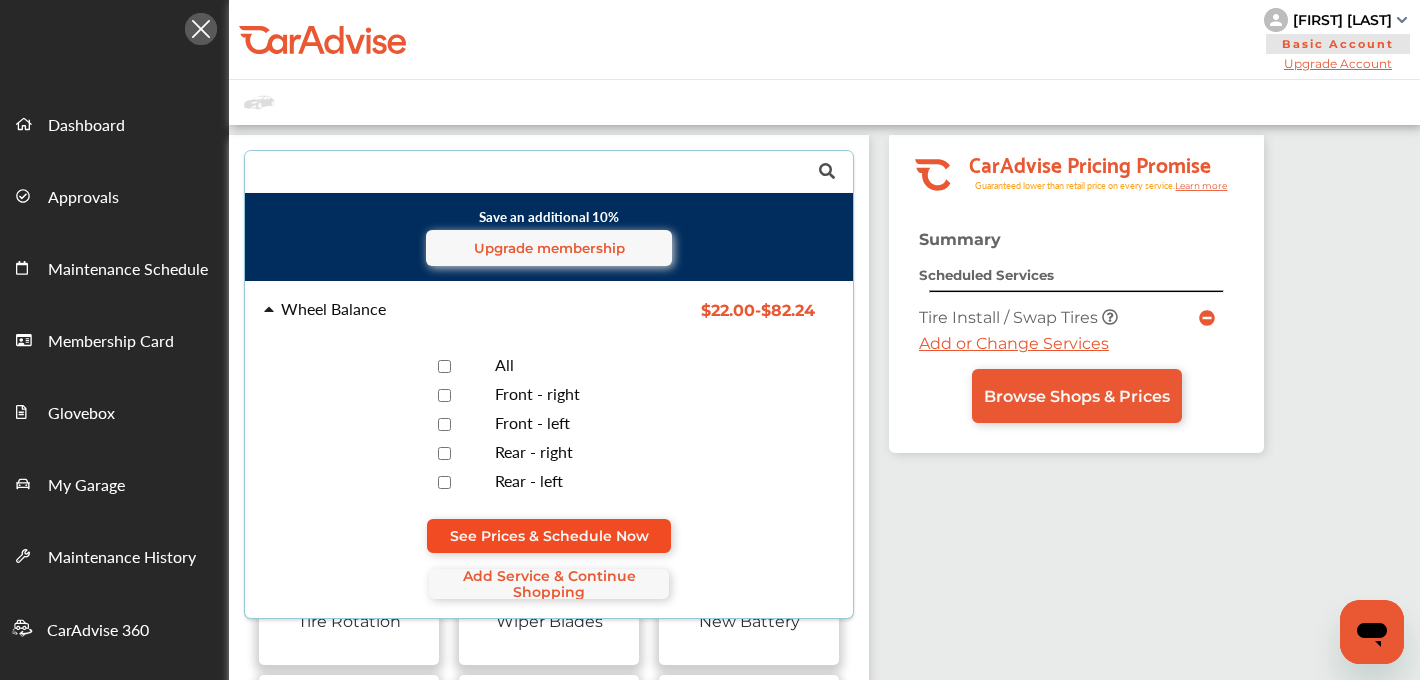 click on "See Prices & Schedule Now" at bounding box center (549, 536) 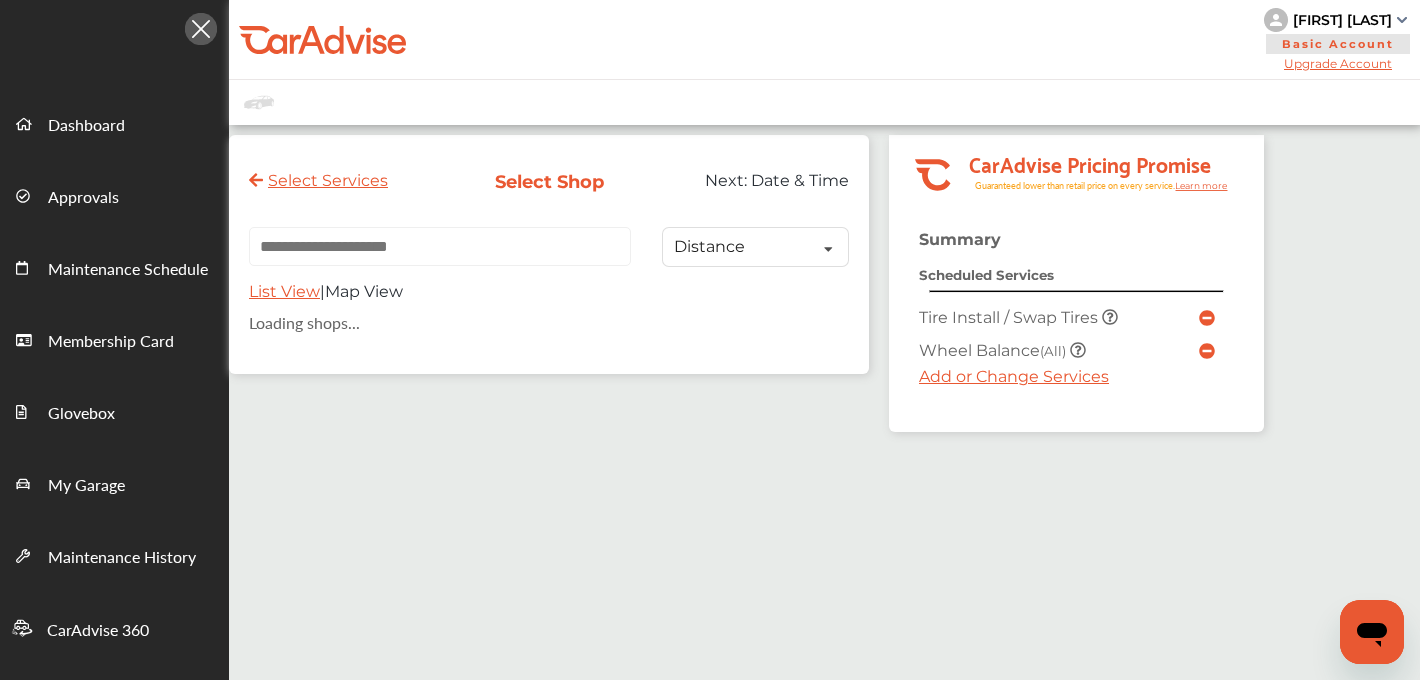 click on "Add or Change Services" at bounding box center (1014, 376) 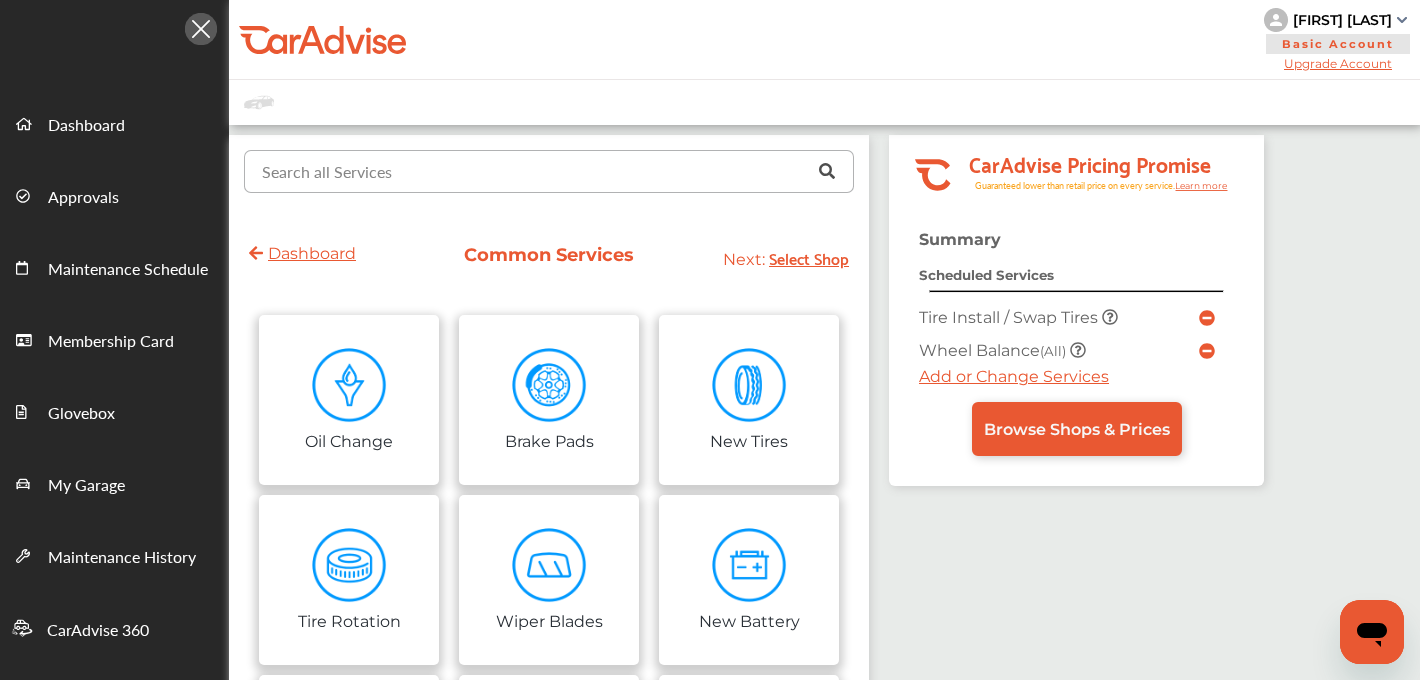 click at bounding box center [544, 170] 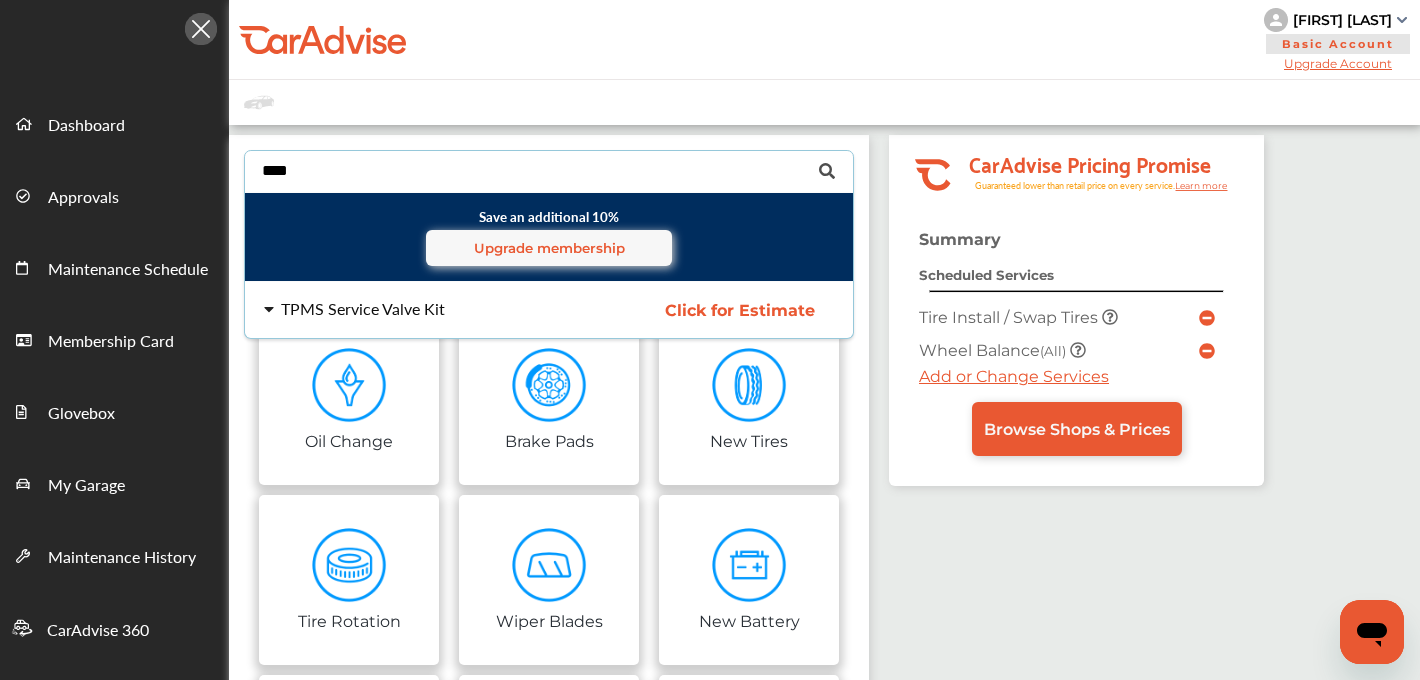 type on "****" 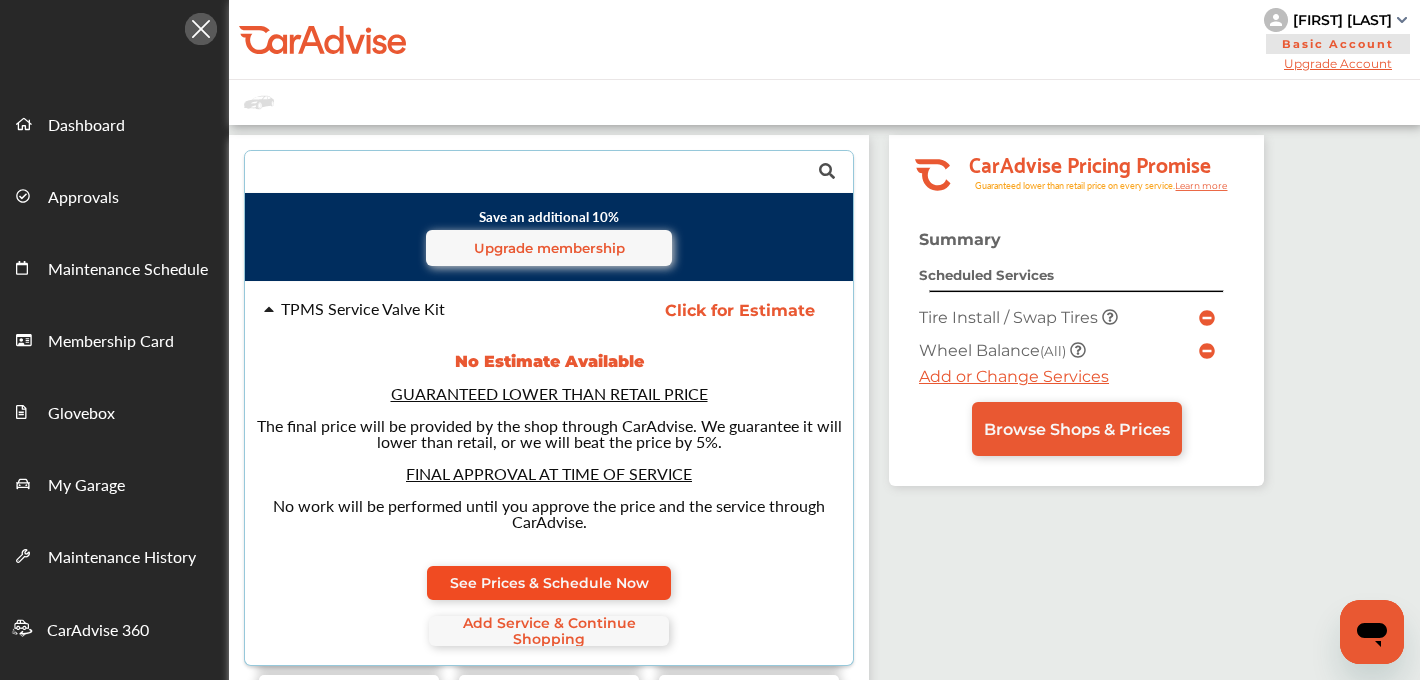 click on "See Prices & Schedule Now" at bounding box center (549, 583) 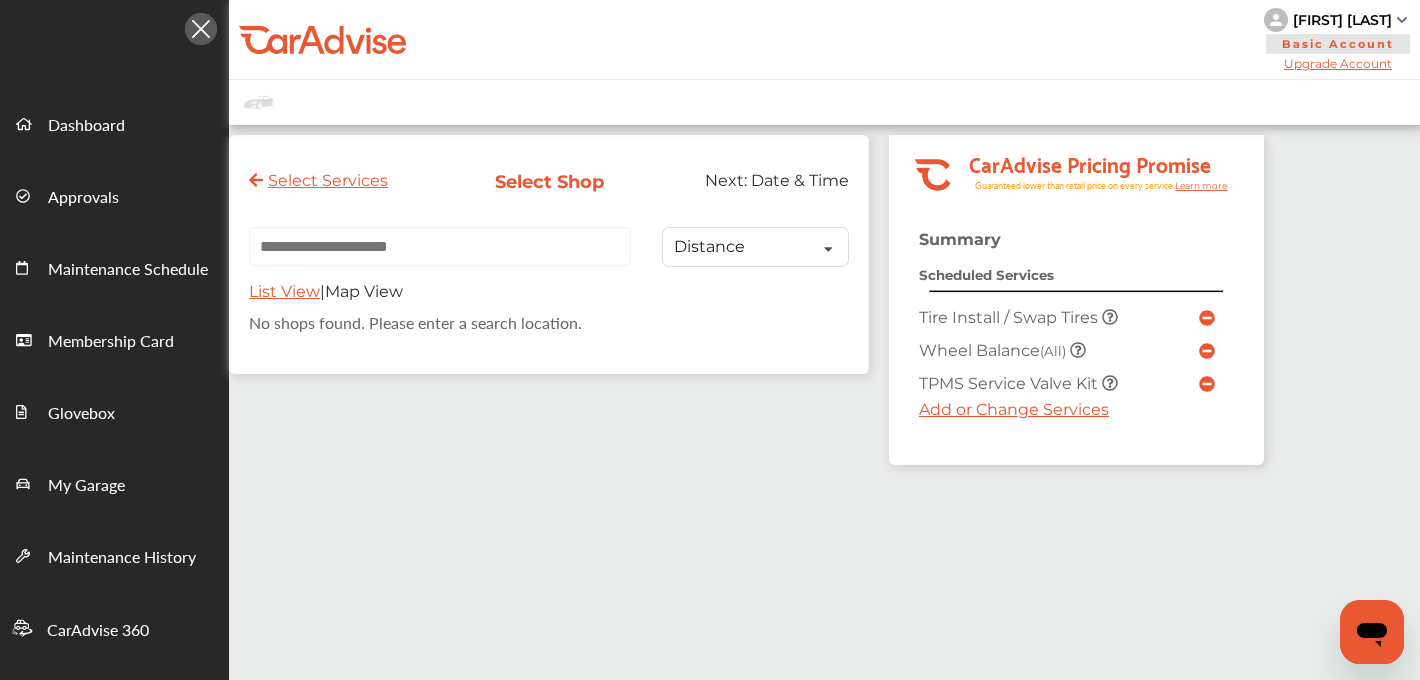 click at bounding box center (440, 246) 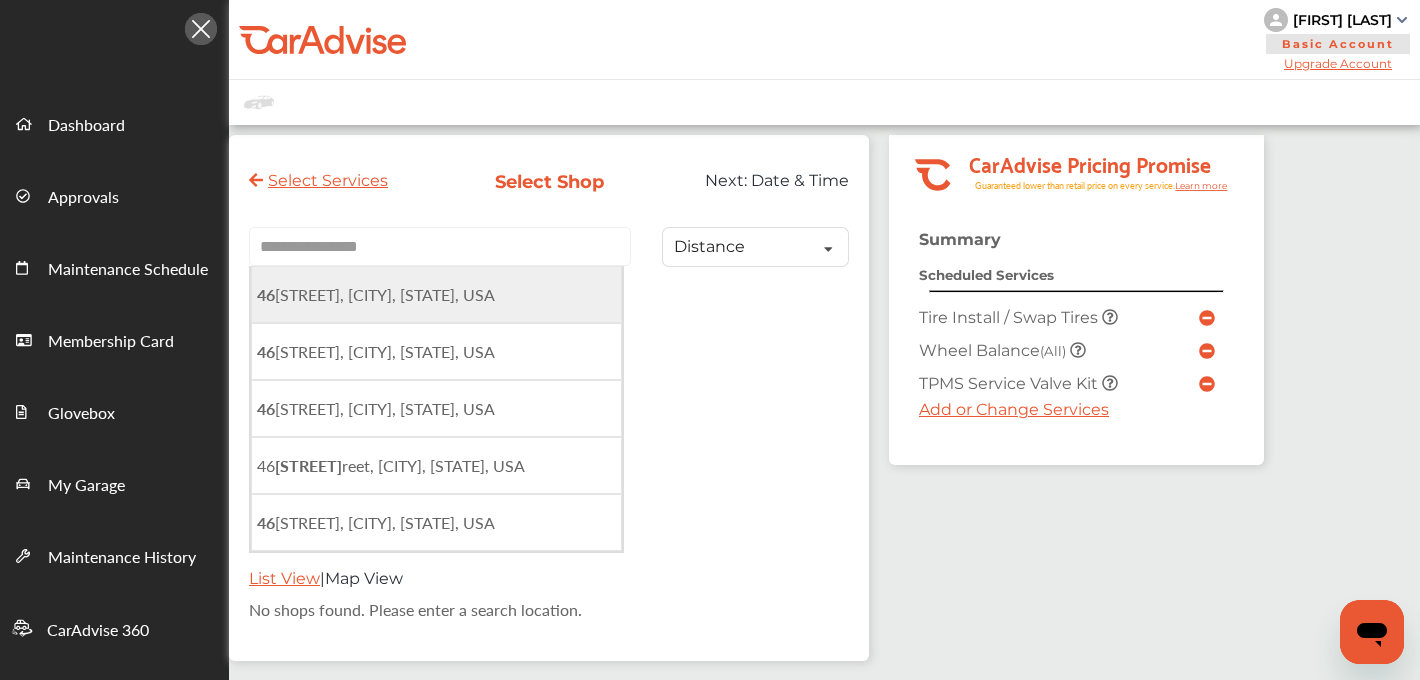click on "[NUMBER] [STREET], [CITY], [STATE], USA" at bounding box center [376, 294] 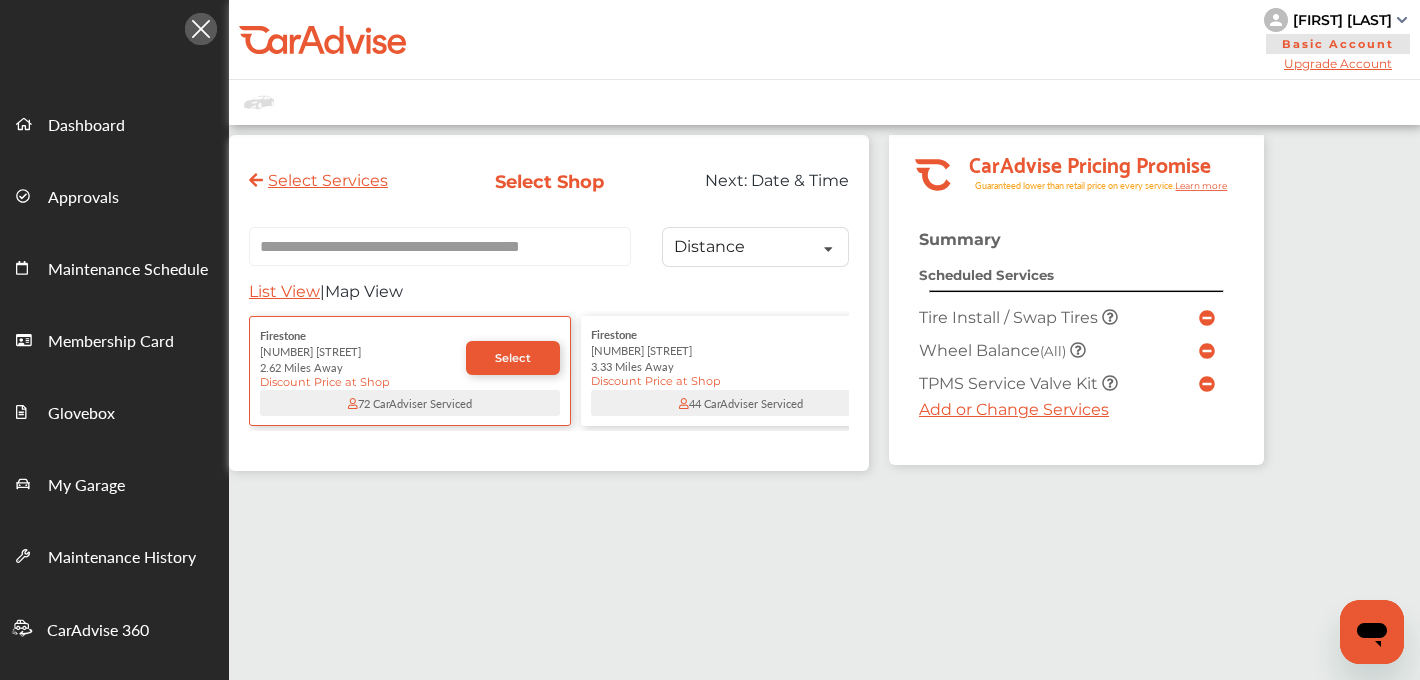 click on "**********" at bounding box center (440, 246) 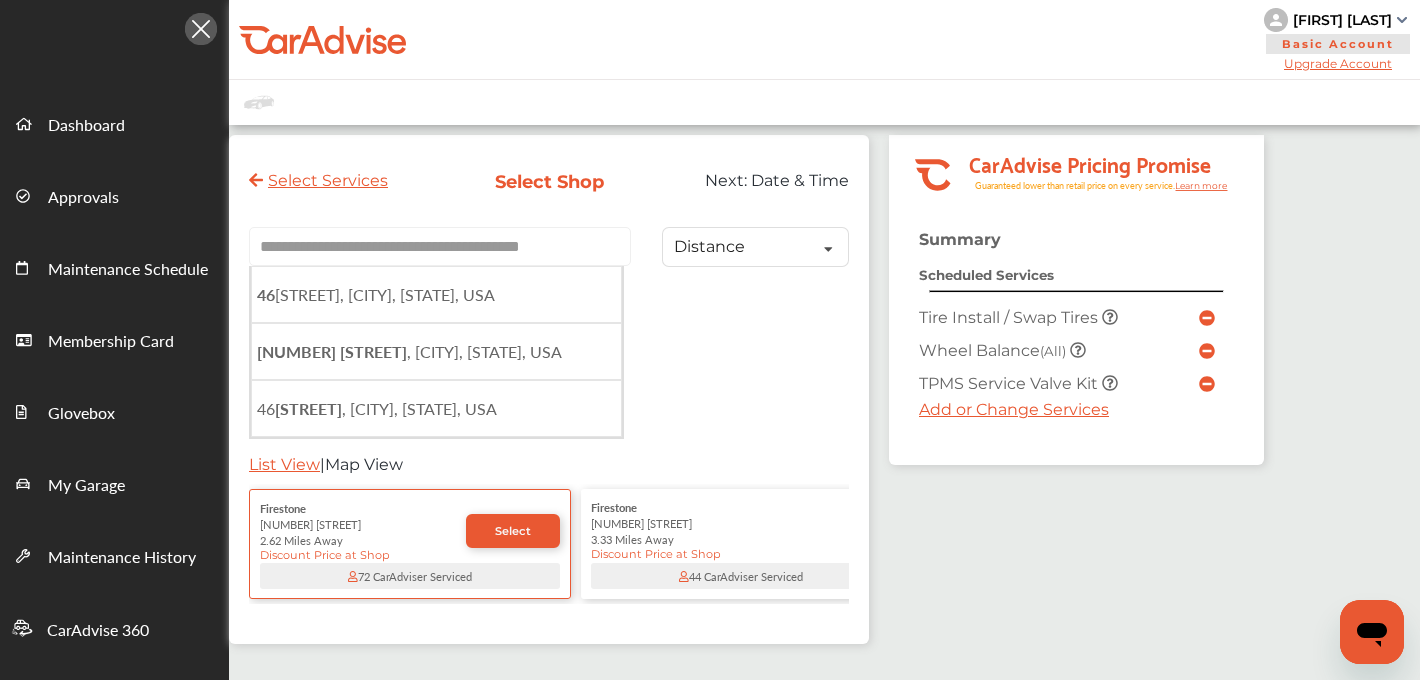 click on "**********" at bounding box center [440, 246] 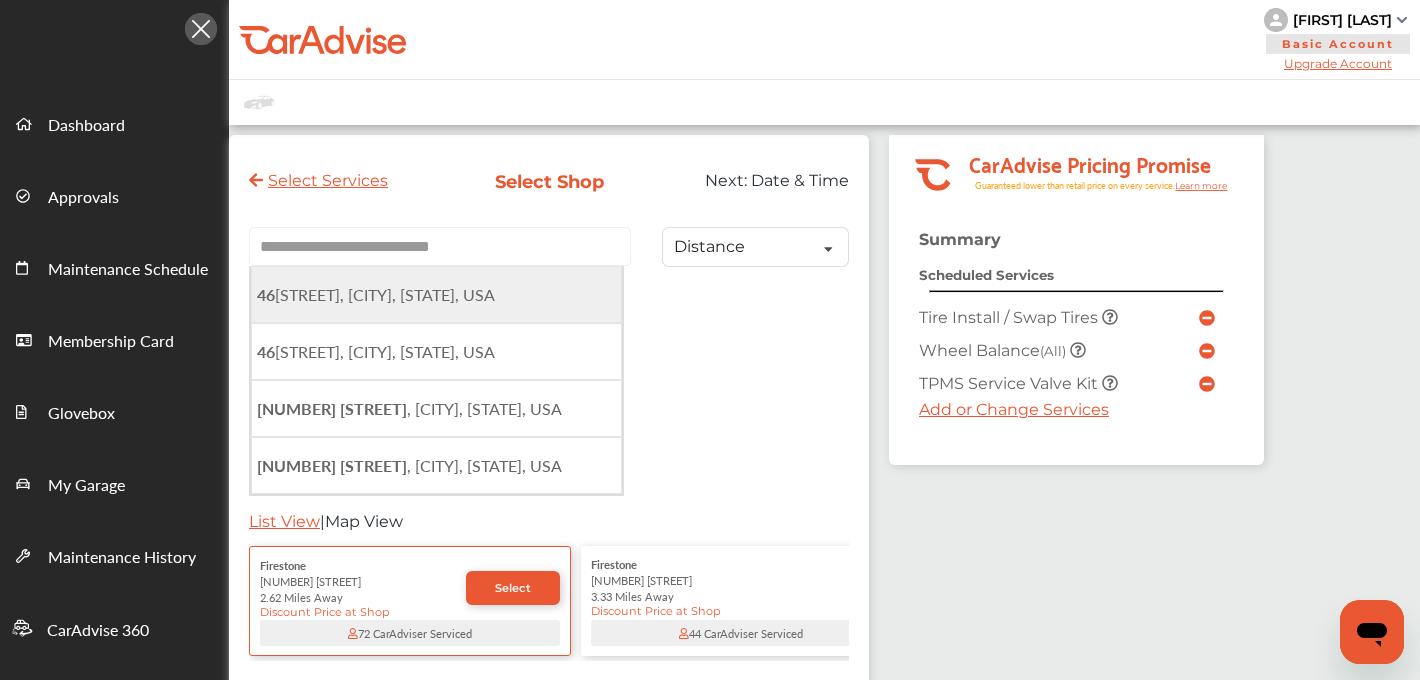 click on "[NUMBER] [STREET], [CITY], [STATE], USA" at bounding box center [376, 294] 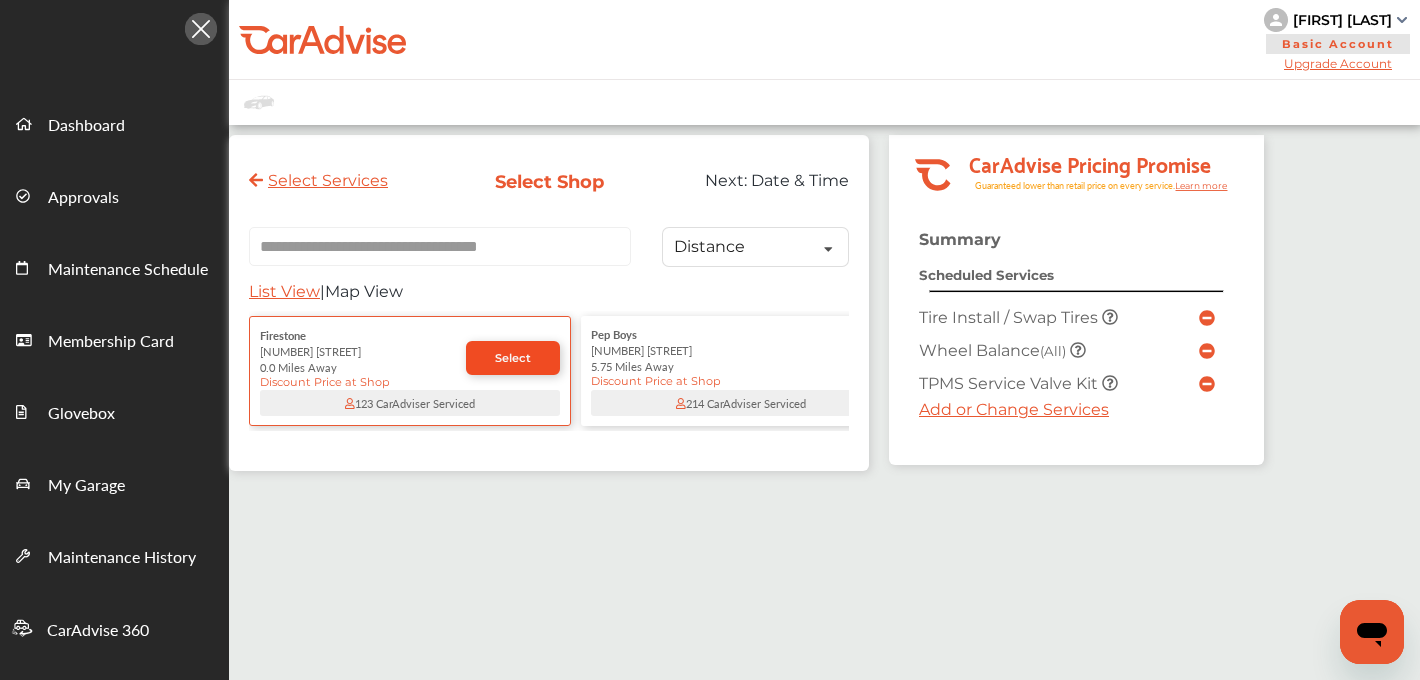 click on "Select" at bounding box center (513, 358) 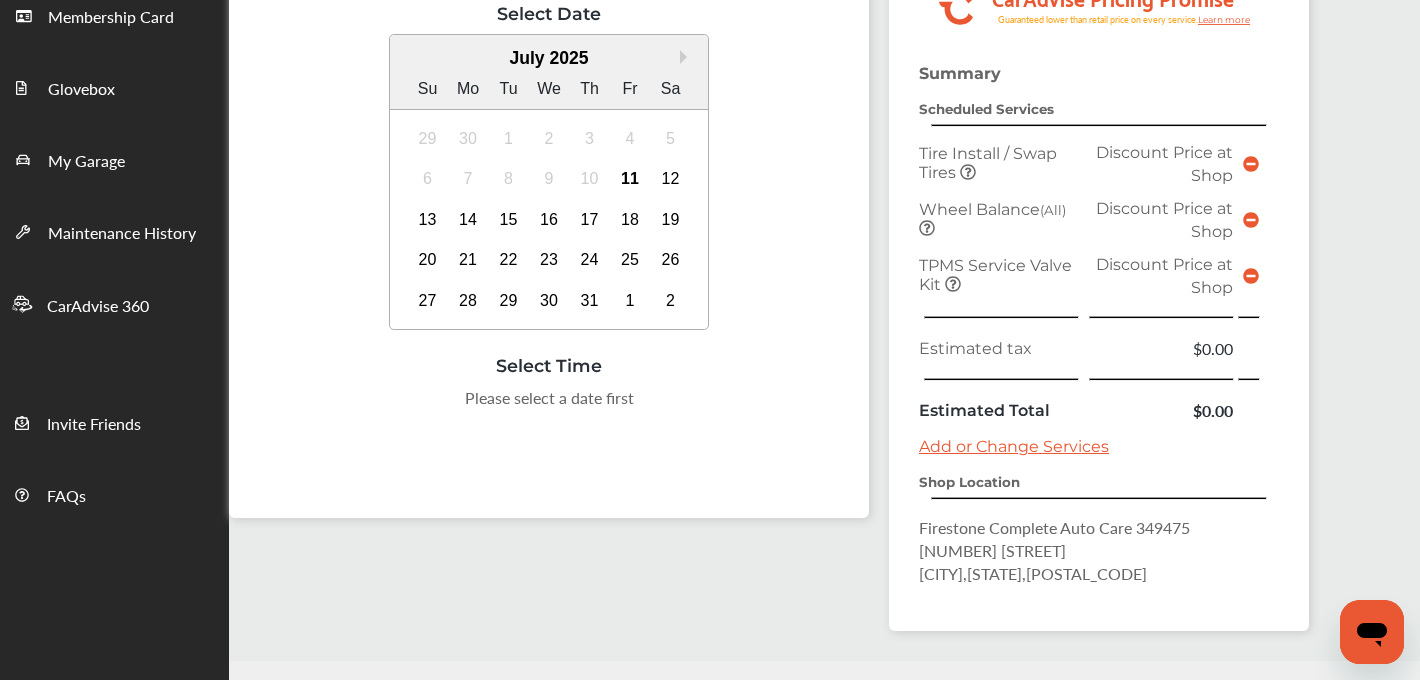 scroll, scrollTop: 341, scrollLeft: 0, axis: vertical 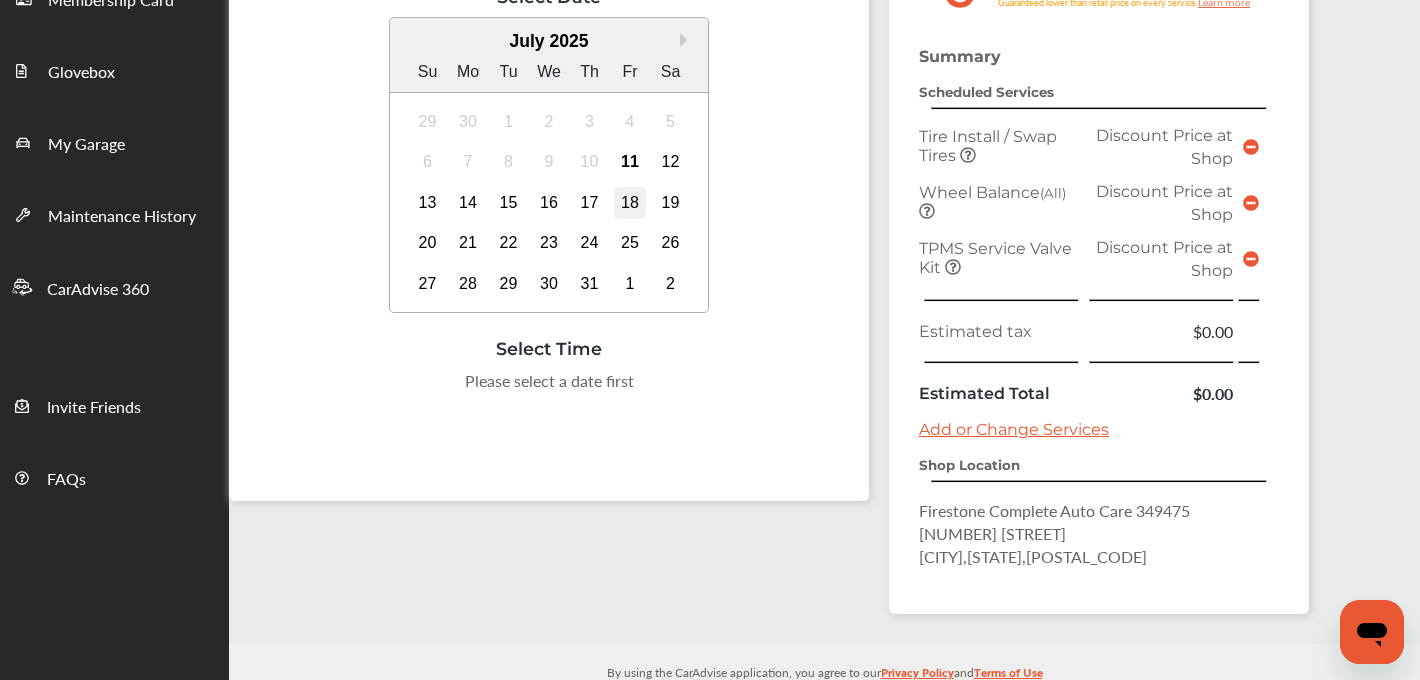 click on "18" at bounding box center [630, 203] 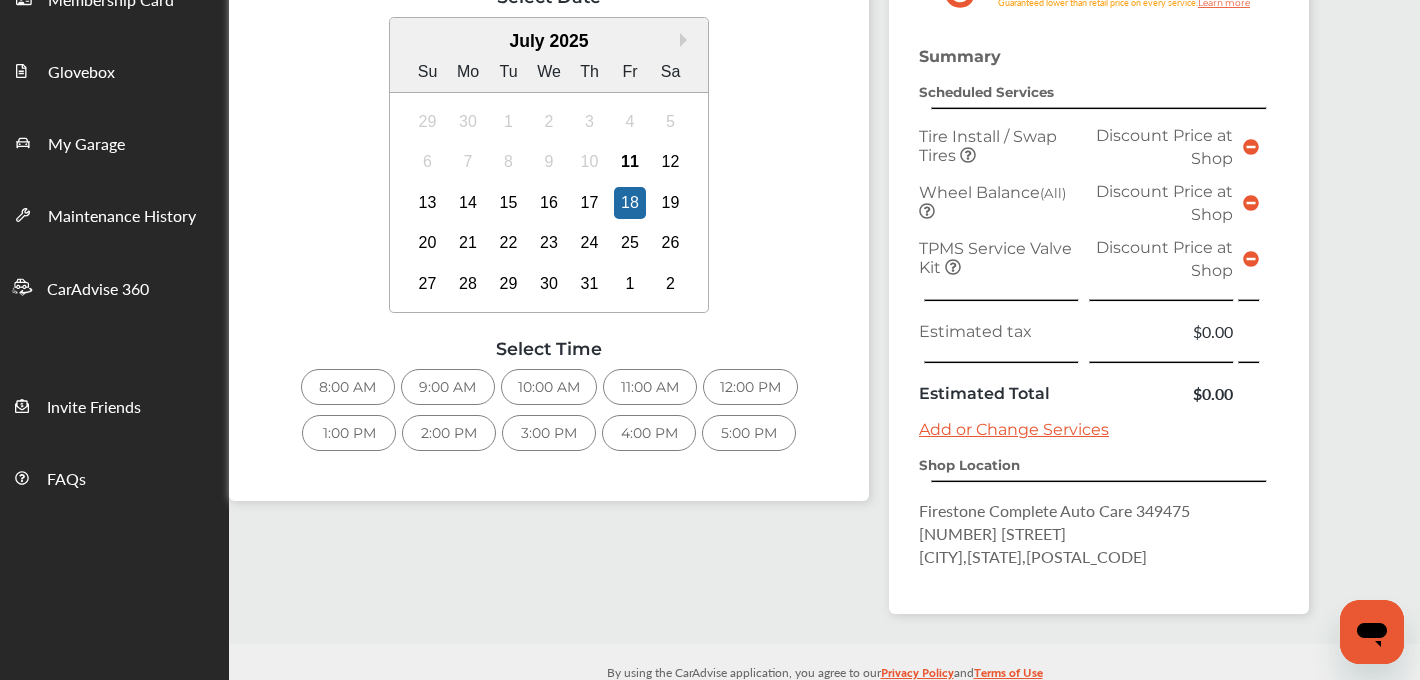 click on "10:00 AM" at bounding box center (549, 387) 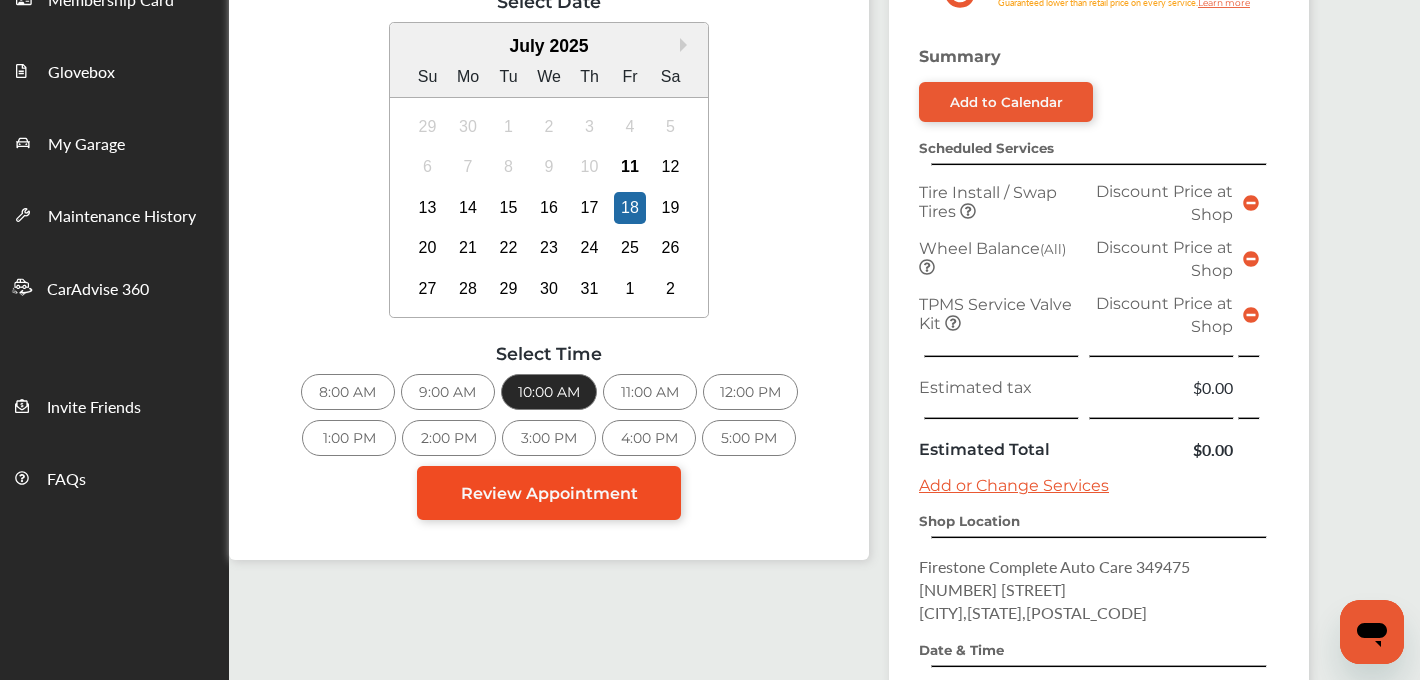 click on "Review Appointment" at bounding box center (549, 493) 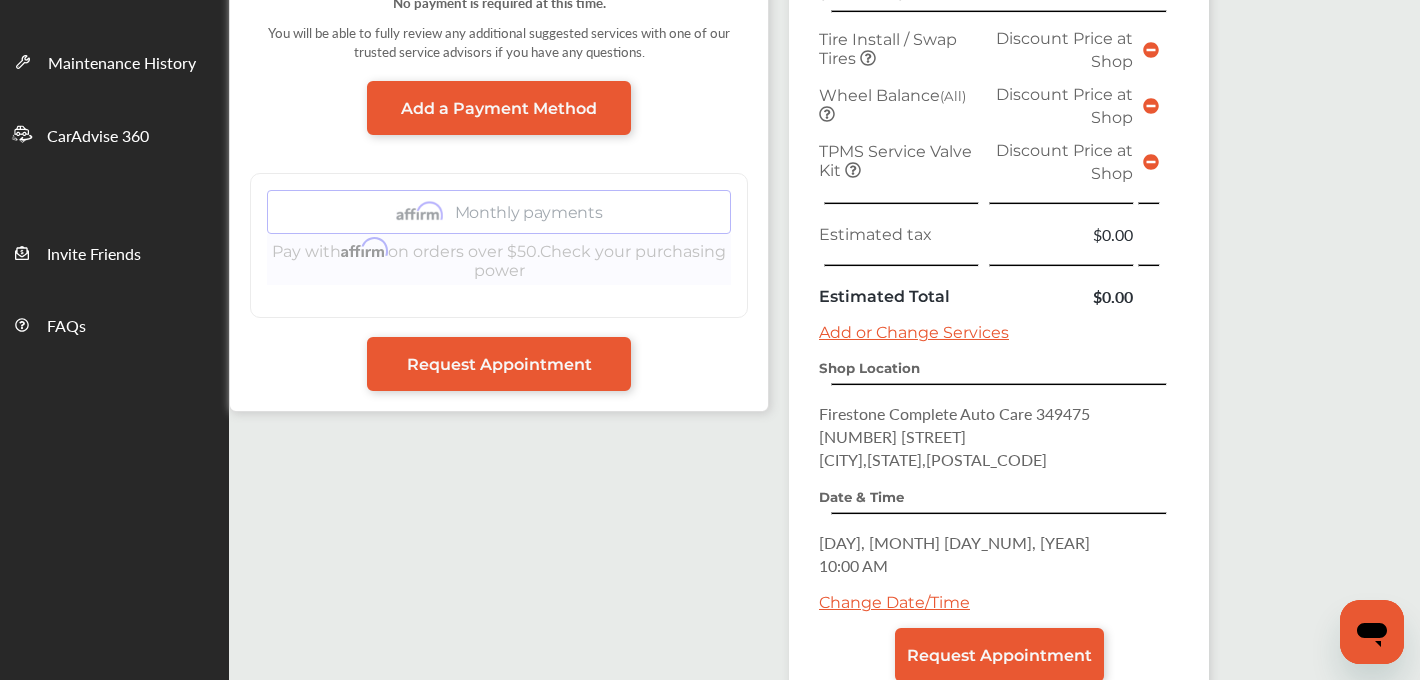 scroll, scrollTop: 628, scrollLeft: 0, axis: vertical 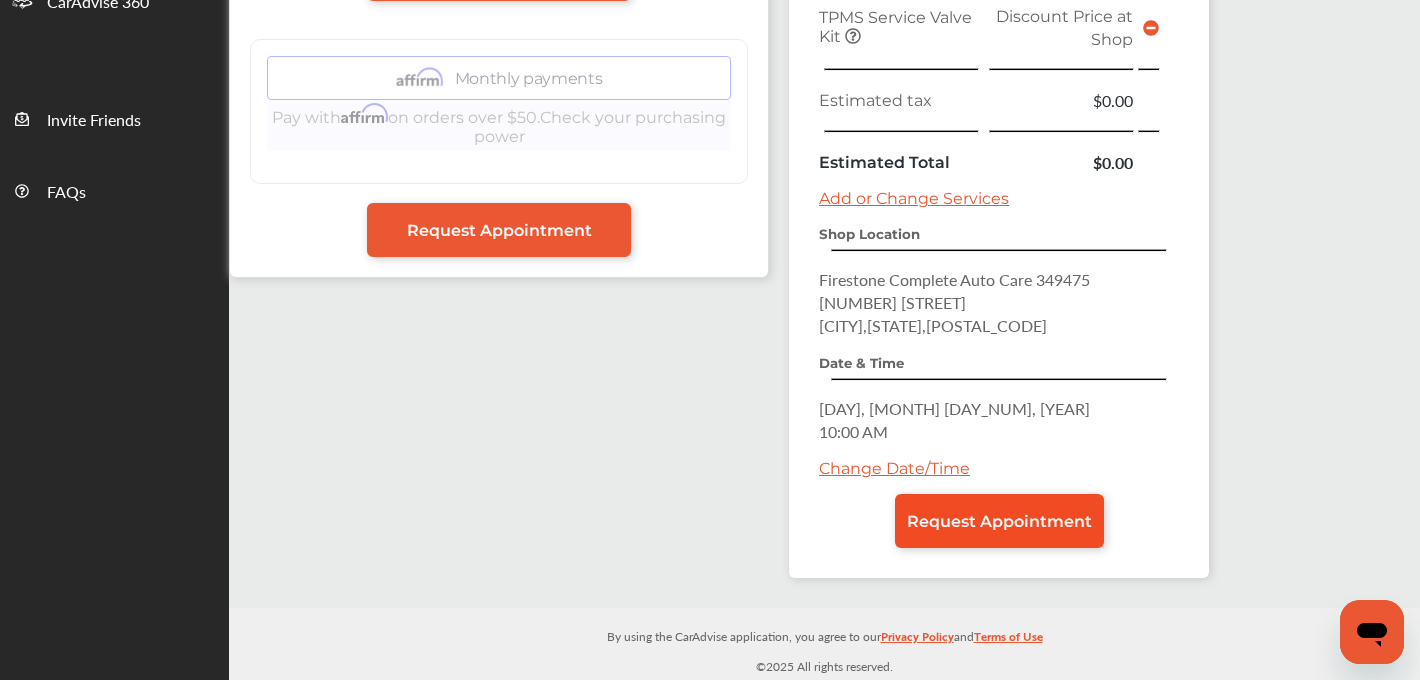click on "Request Appointment" at bounding box center (999, 521) 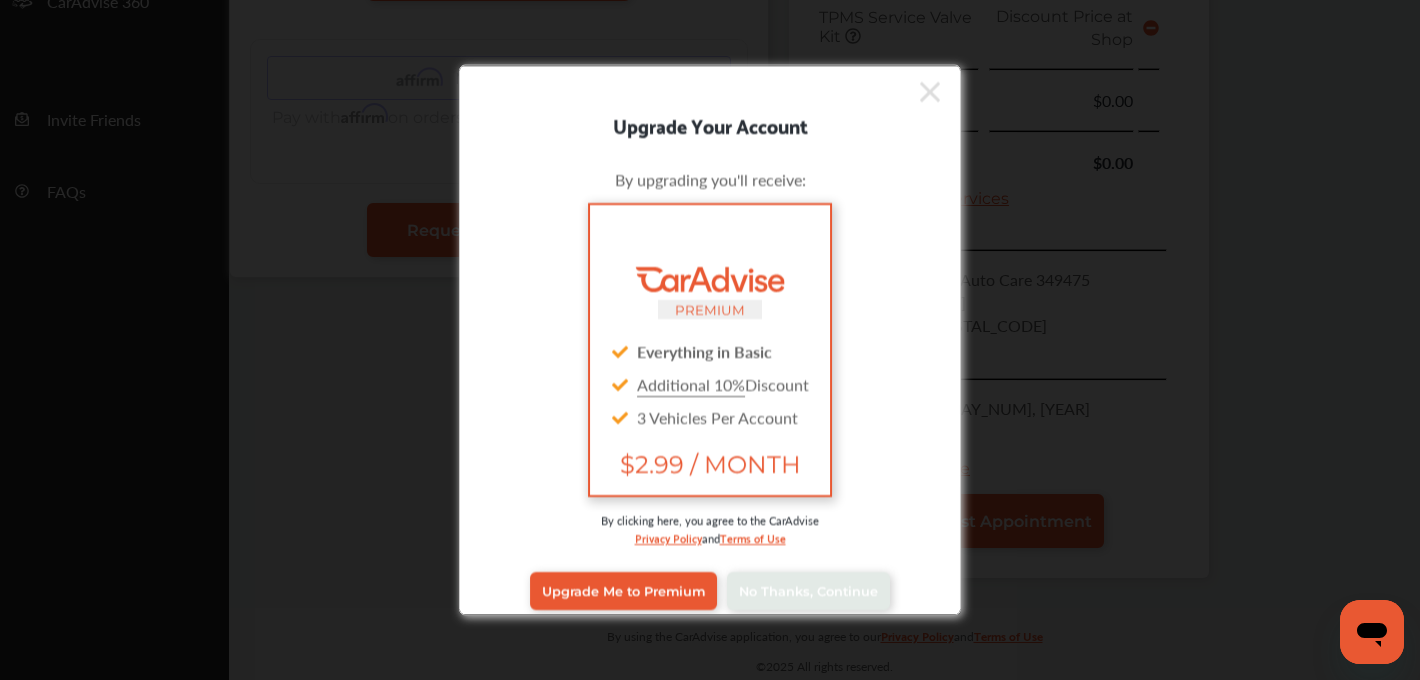 click on "Upgrade Me to Premium No Thanks, Continue" at bounding box center [710, 591] 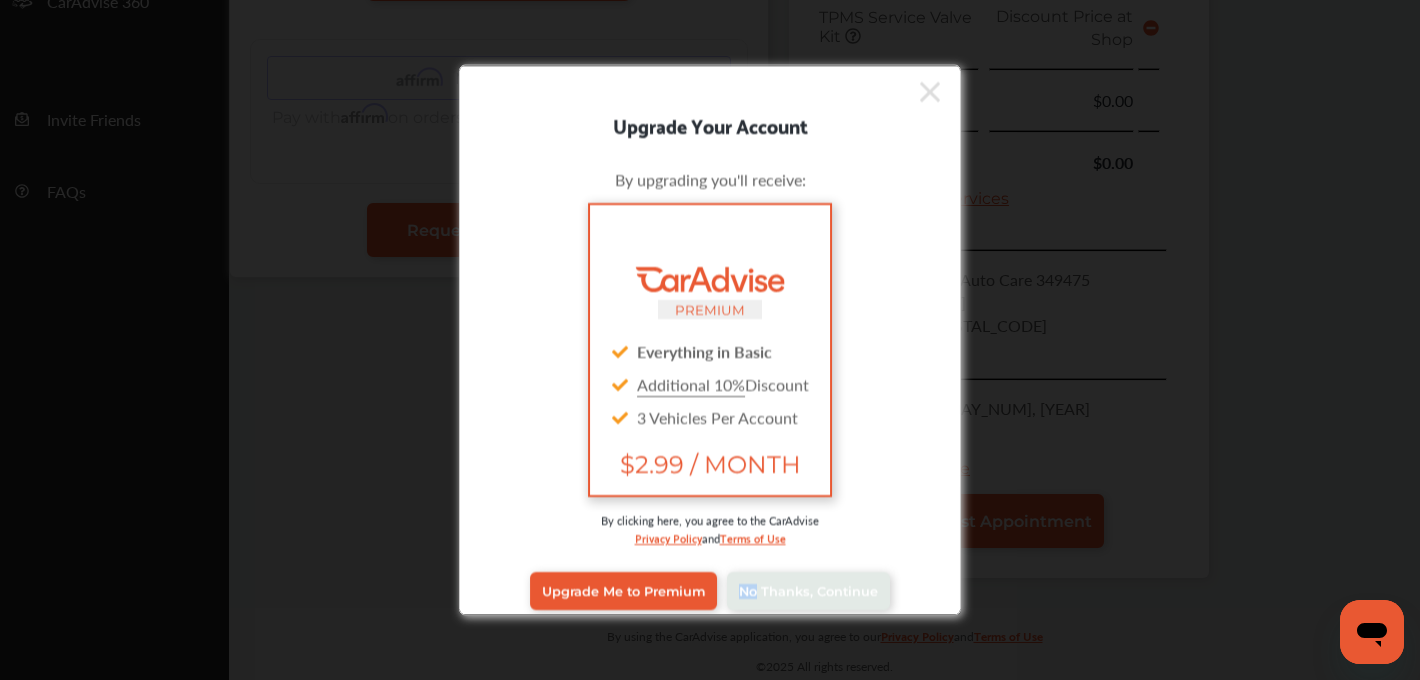 click on "Upgrade Me to Premium No Thanks, Continue" at bounding box center (710, 591) 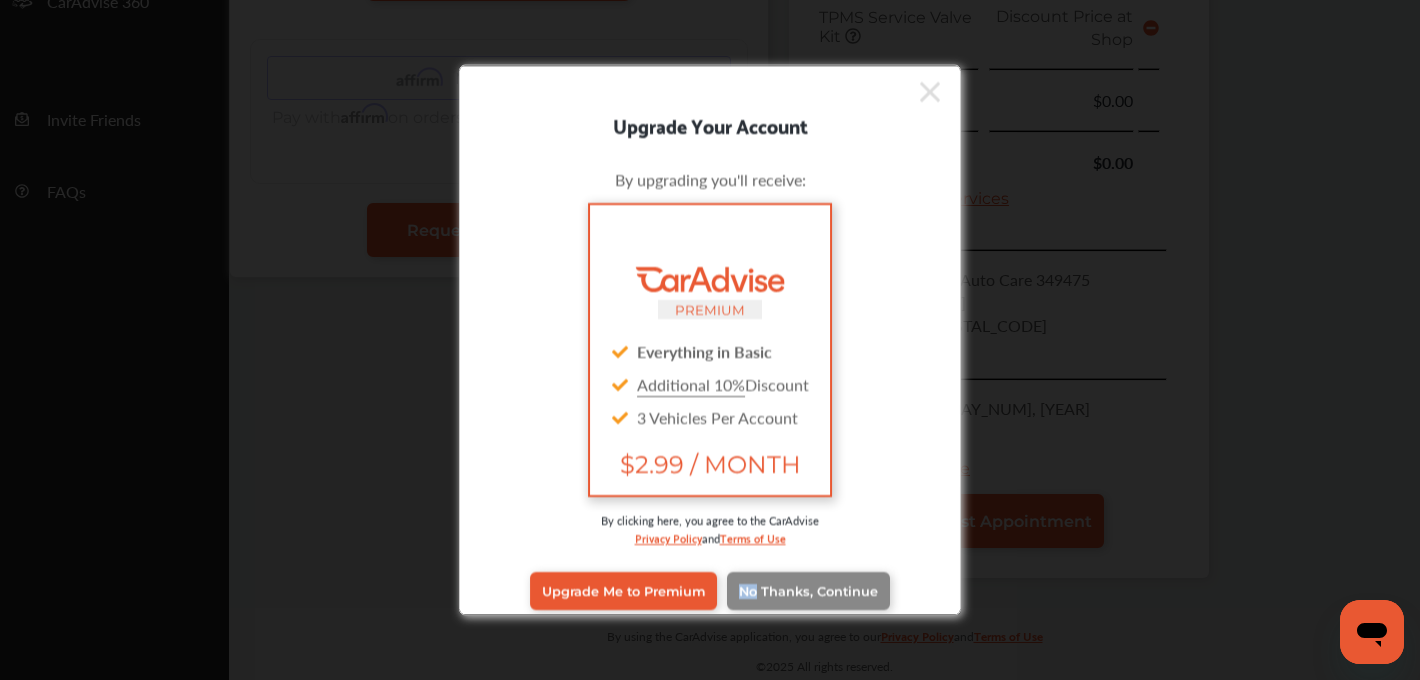 click on "No Thanks, Continue" at bounding box center [808, 590] 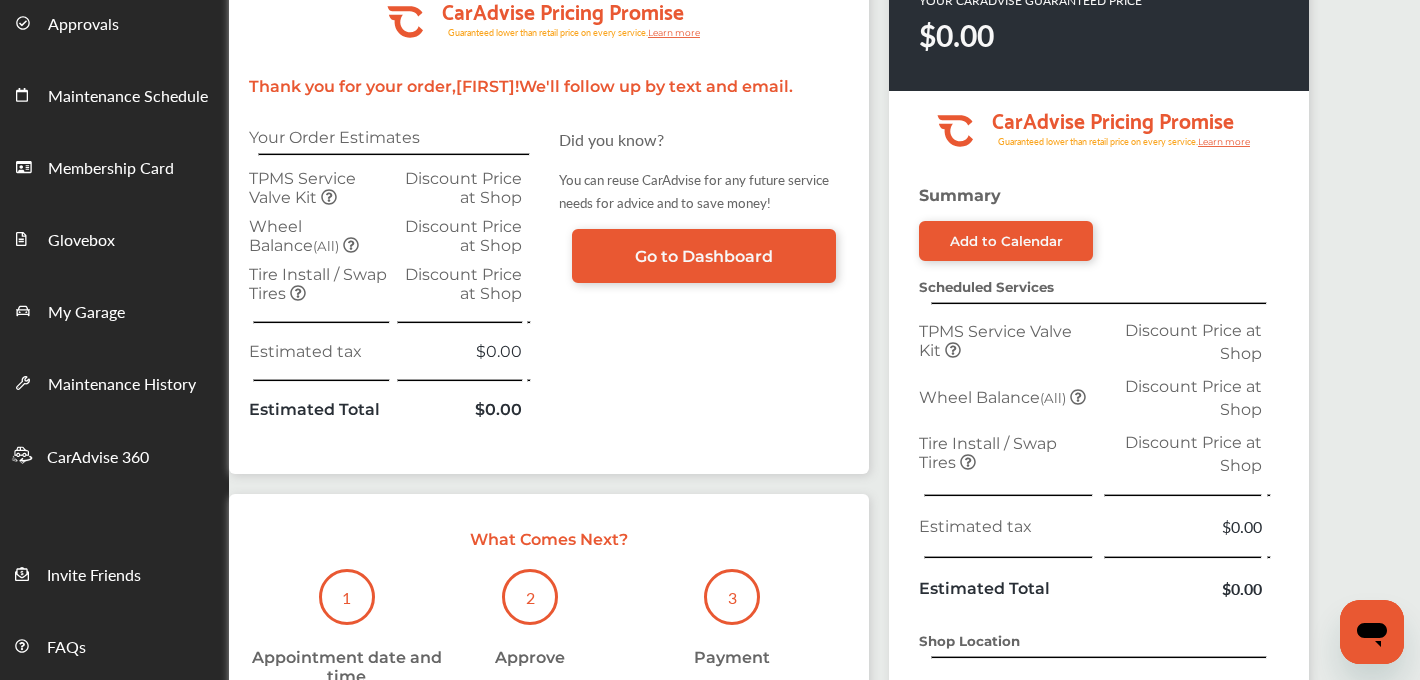 scroll, scrollTop: 0, scrollLeft: 0, axis: both 